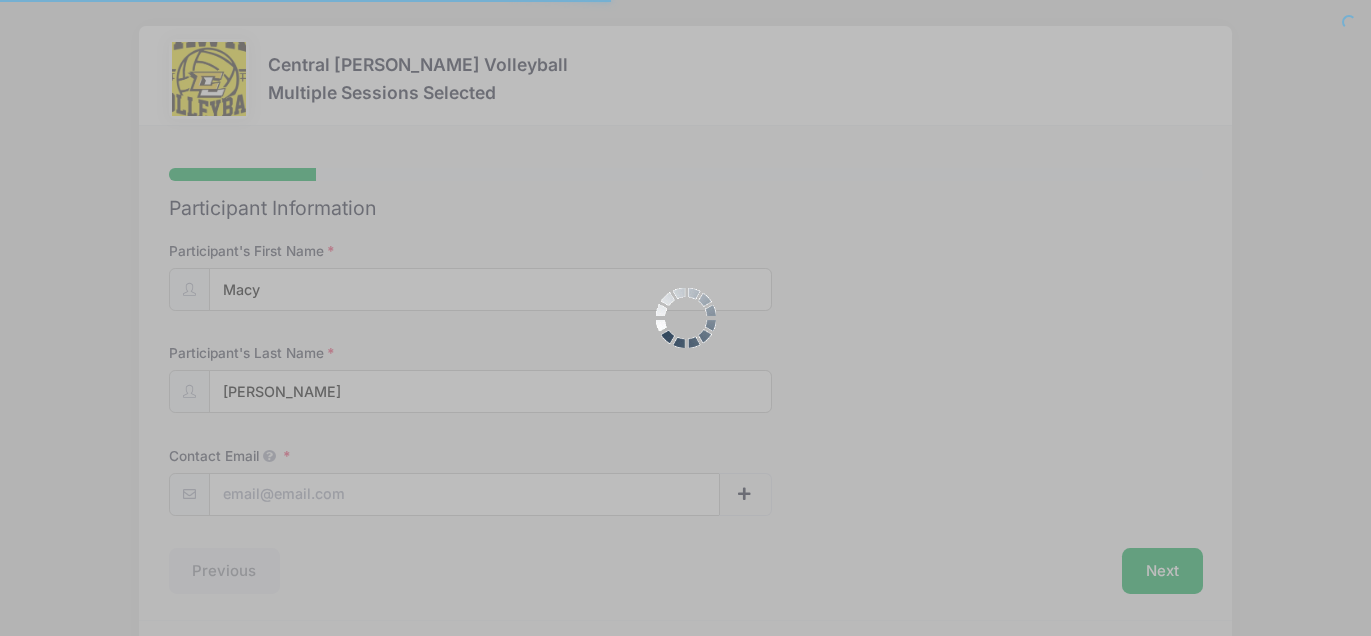 scroll, scrollTop: 0, scrollLeft: 0, axis: both 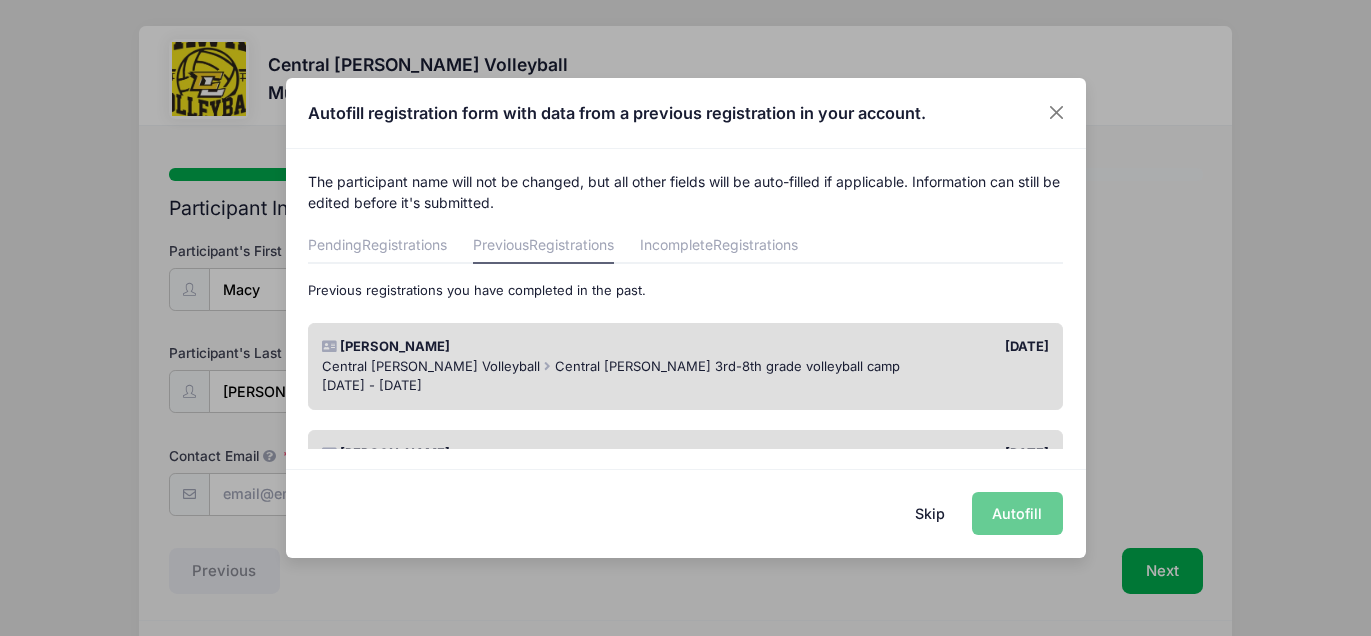 click on "Skip
Autofill" at bounding box center [686, 513] 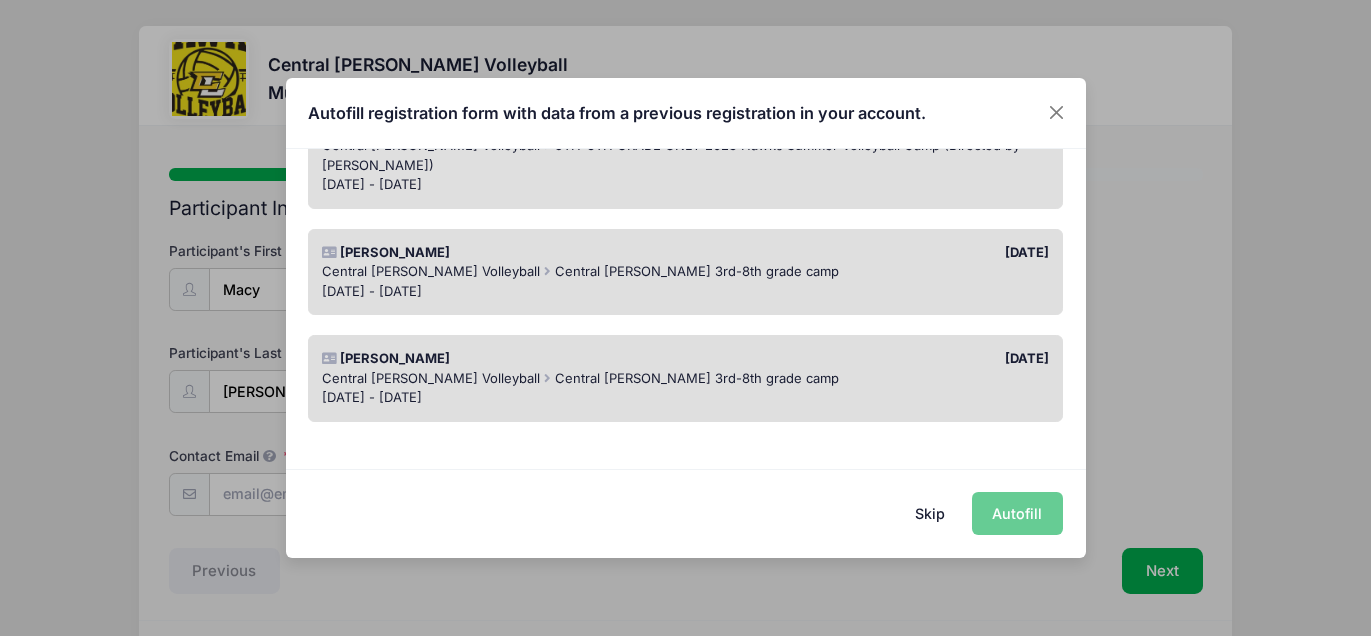 scroll, scrollTop: 454, scrollLeft: 0, axis: vertical 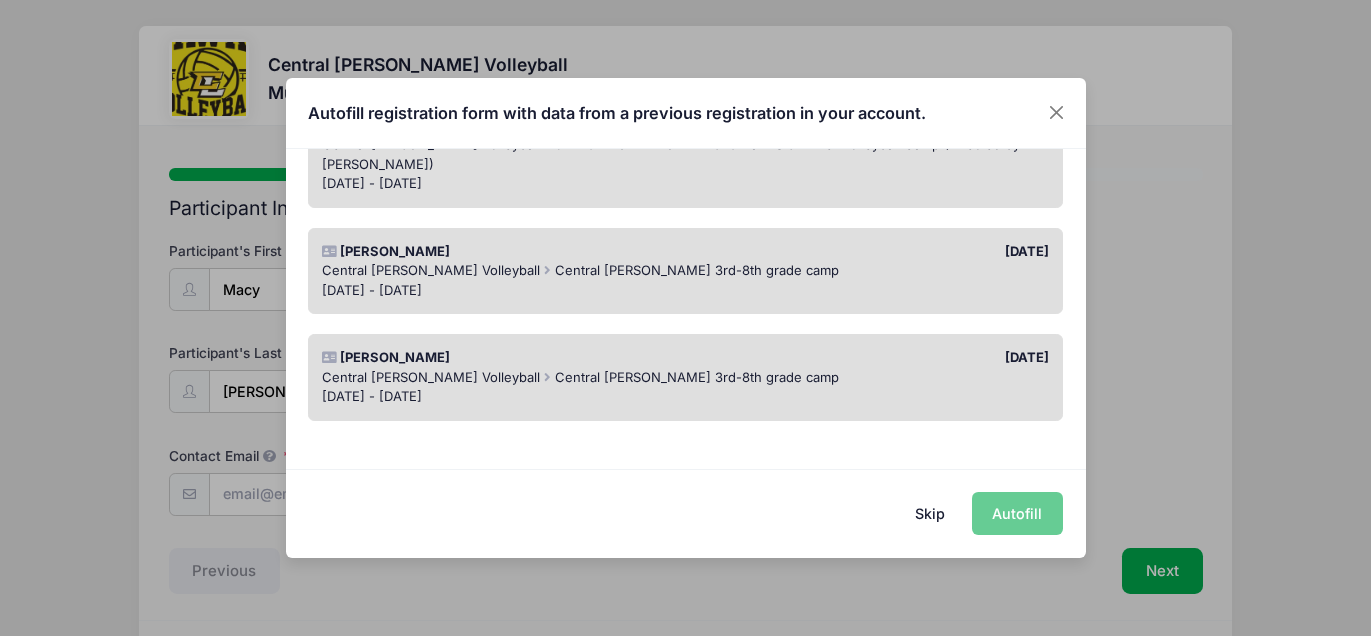 click on "Aug 7 - Aug 9, 2023" at bounding box center [685, 397] 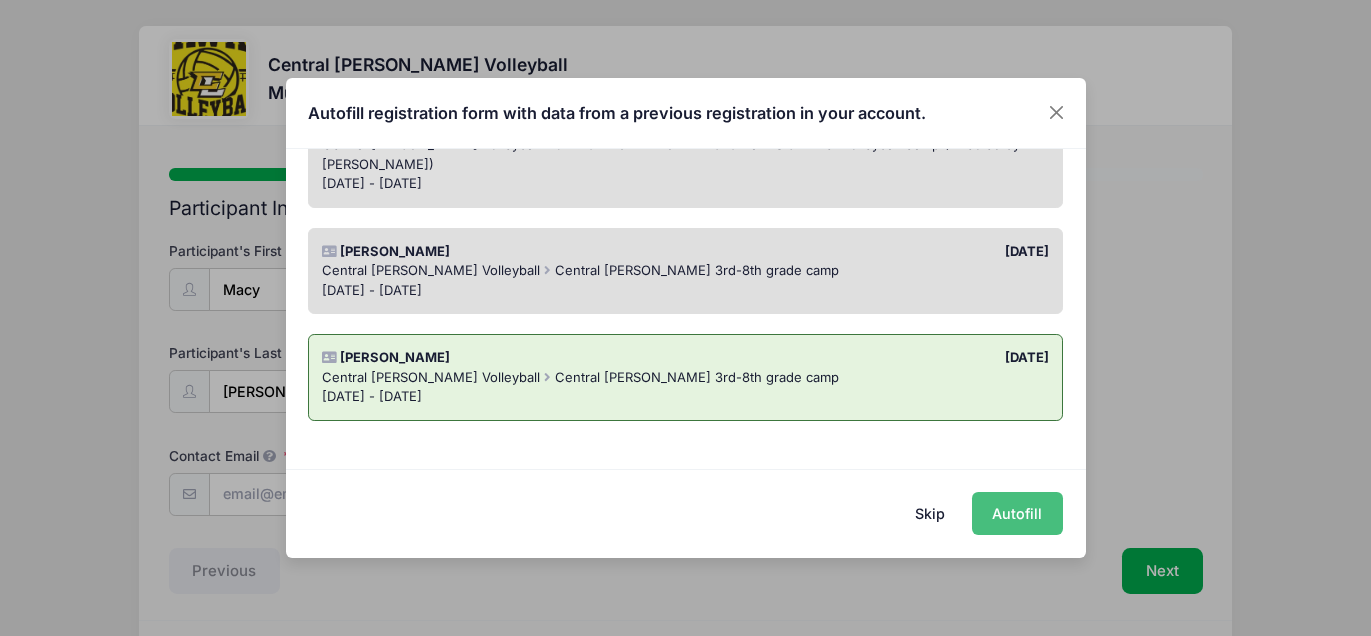 click on "Autofill" at bounding box center (1017, 513) 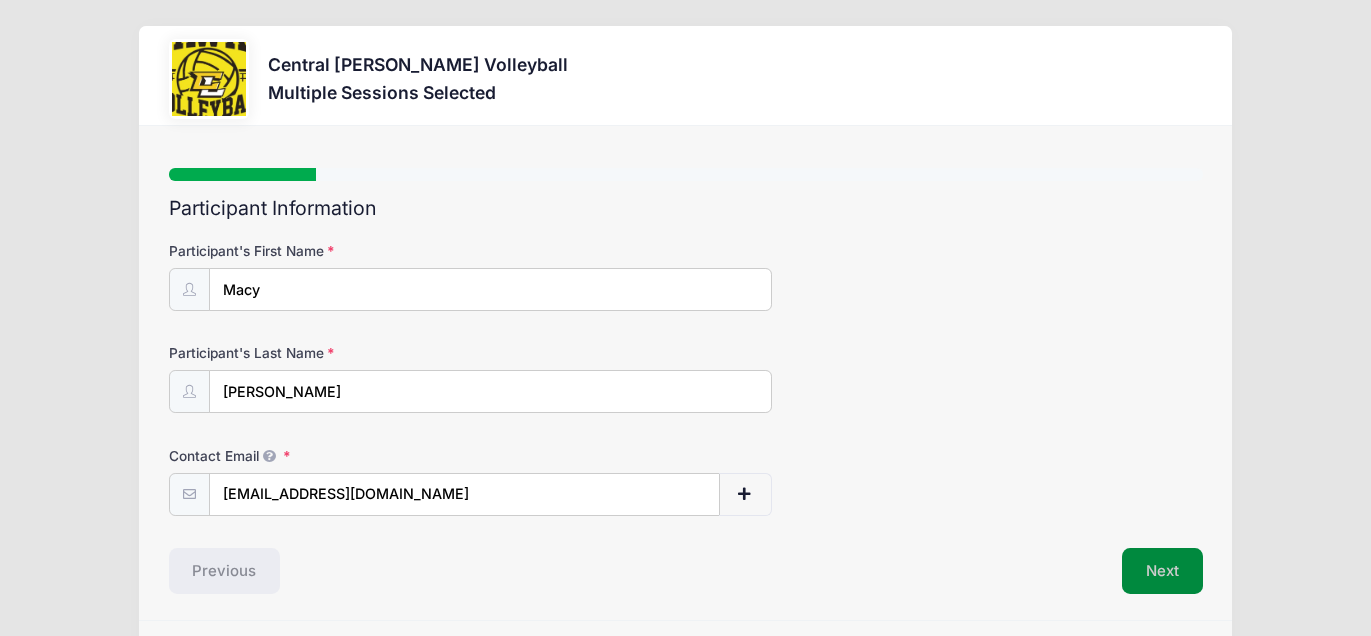click on "Next" at bounding box center (1162, 571) 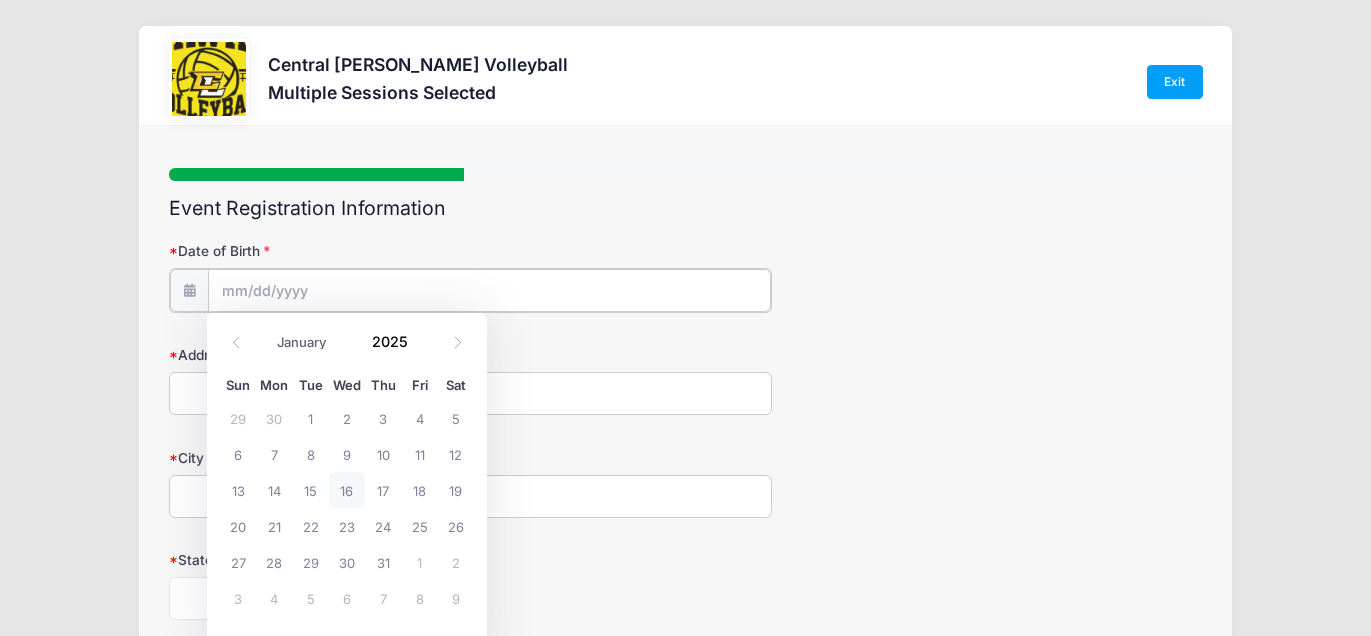 click on "Date of Birth" at bounding box center (489, 290) 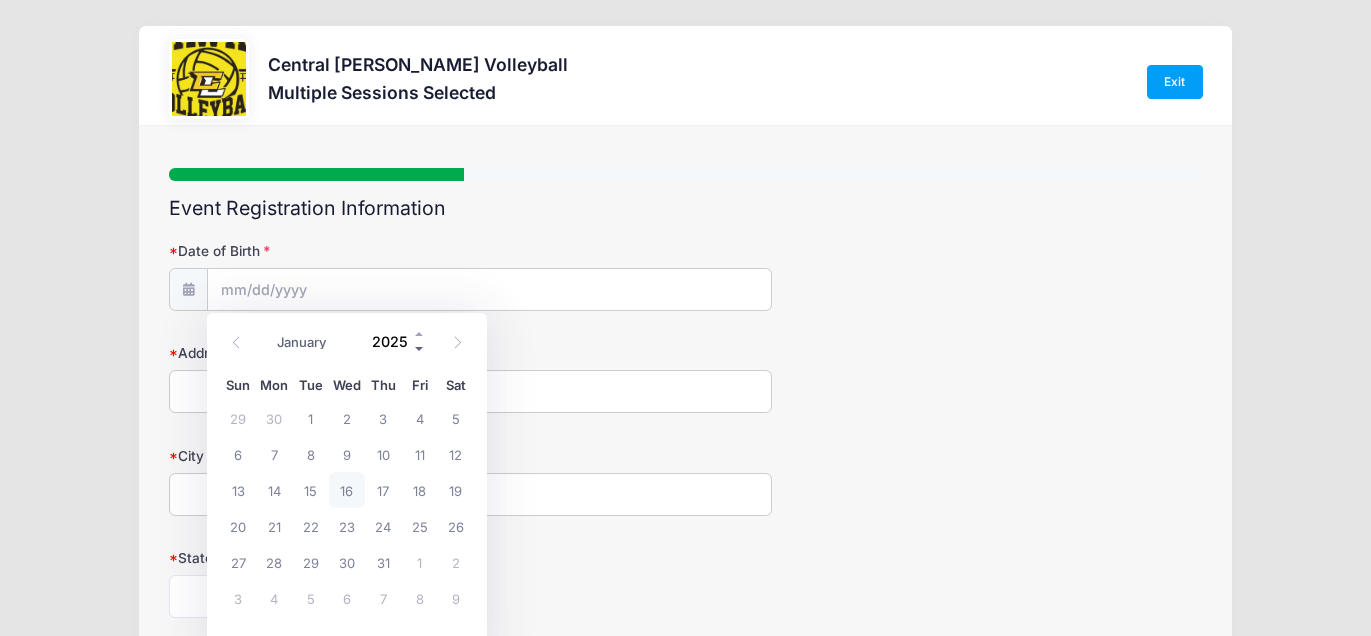 click at bounding box center [420, 349] 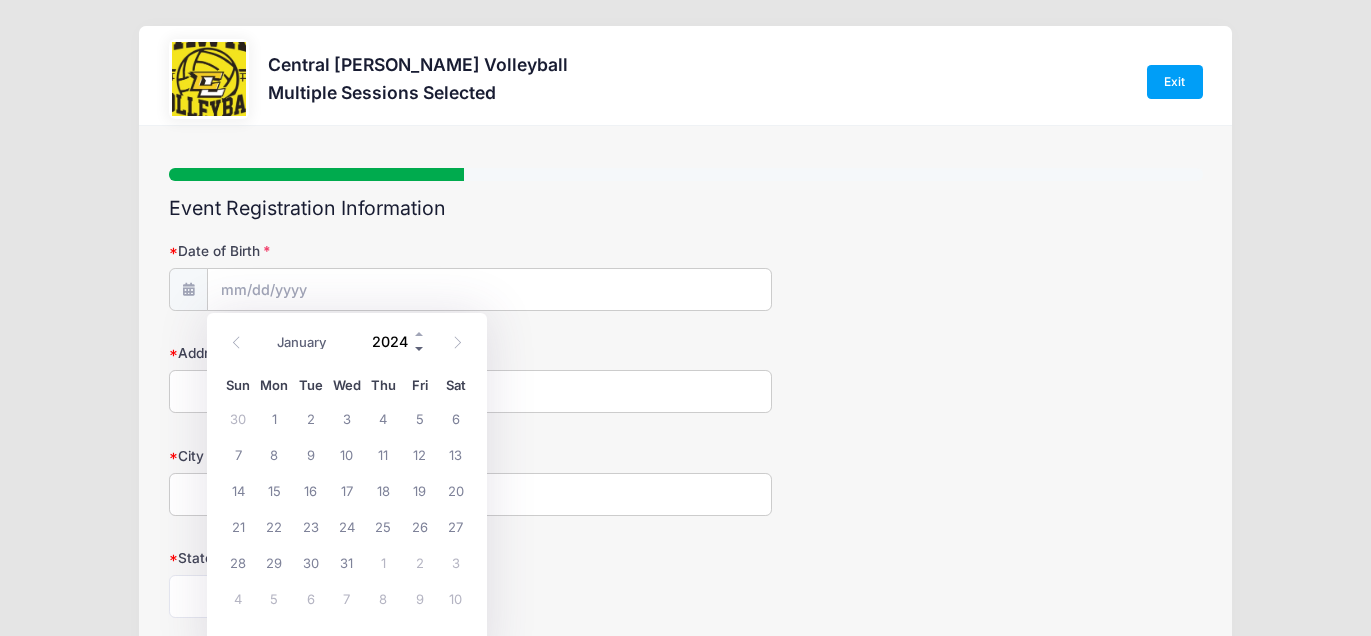 click at bounding box center (420, 349) 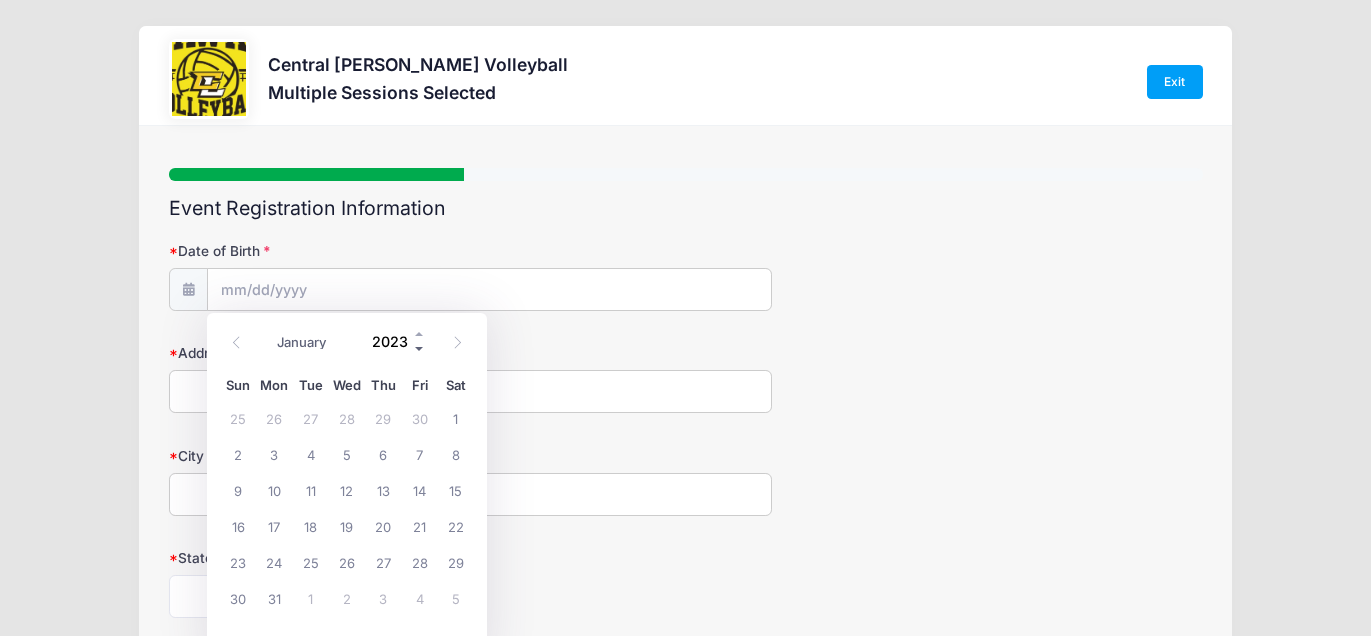 click at bounding box center [420, 349] 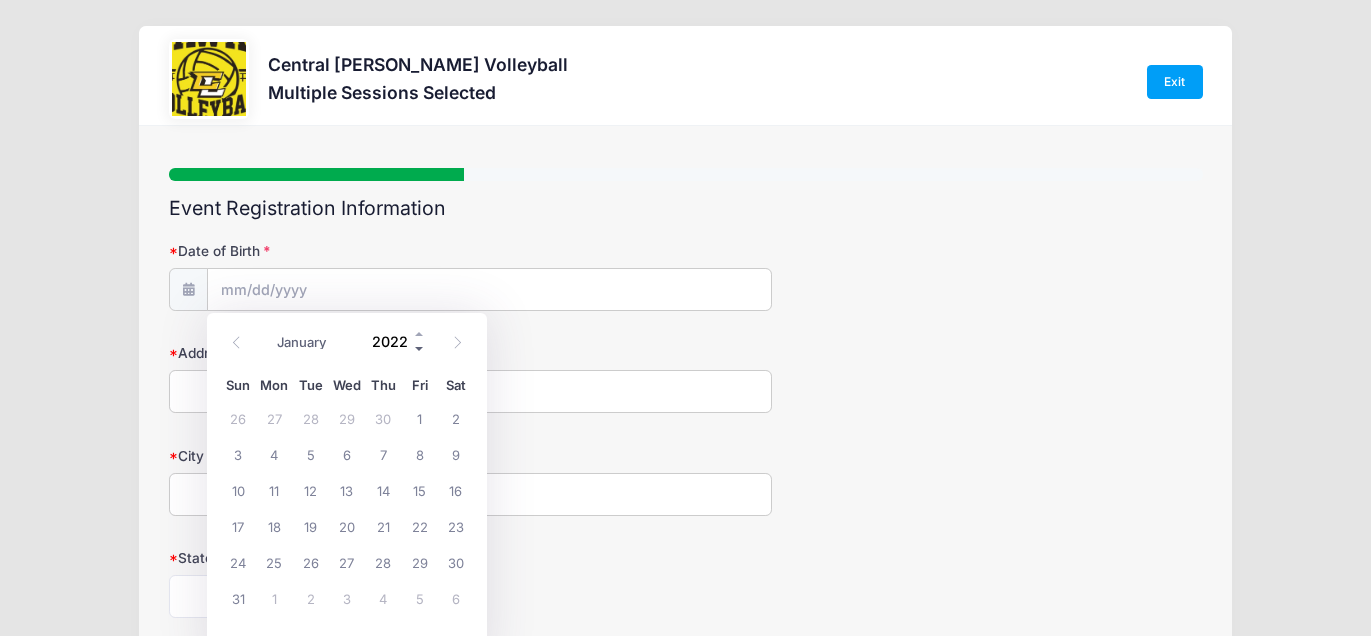 click at bounding box center (420, 349) 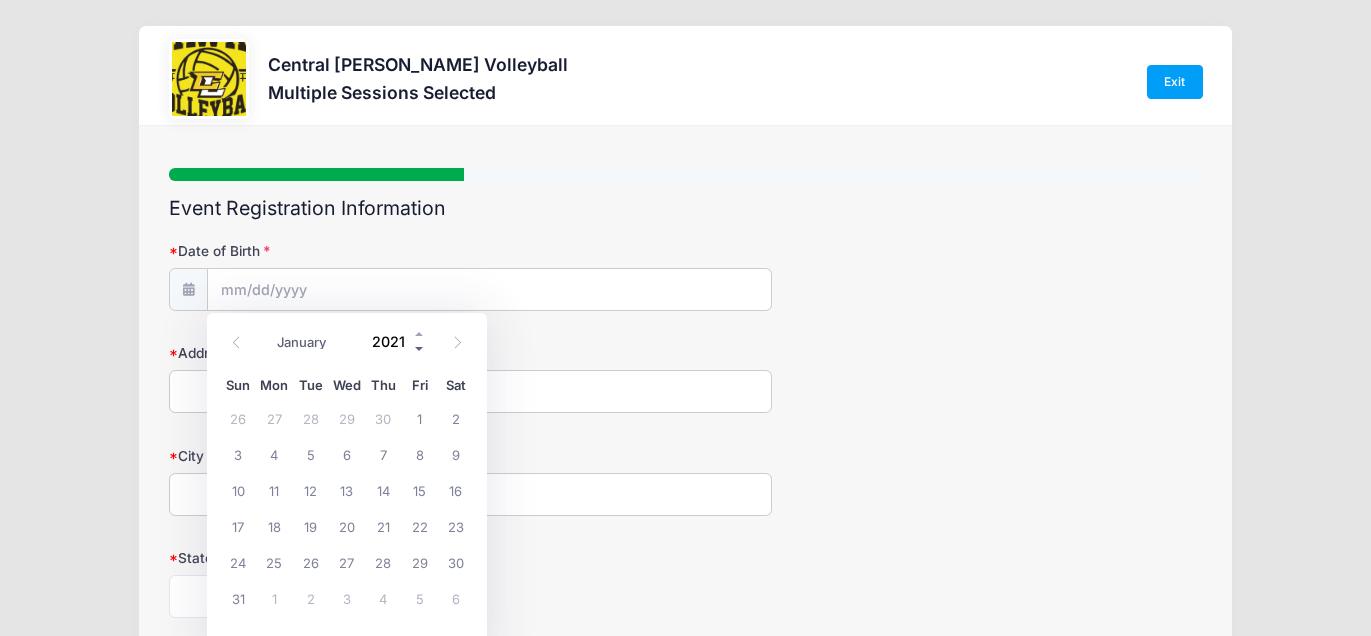 click at bounding box center (420, 349) 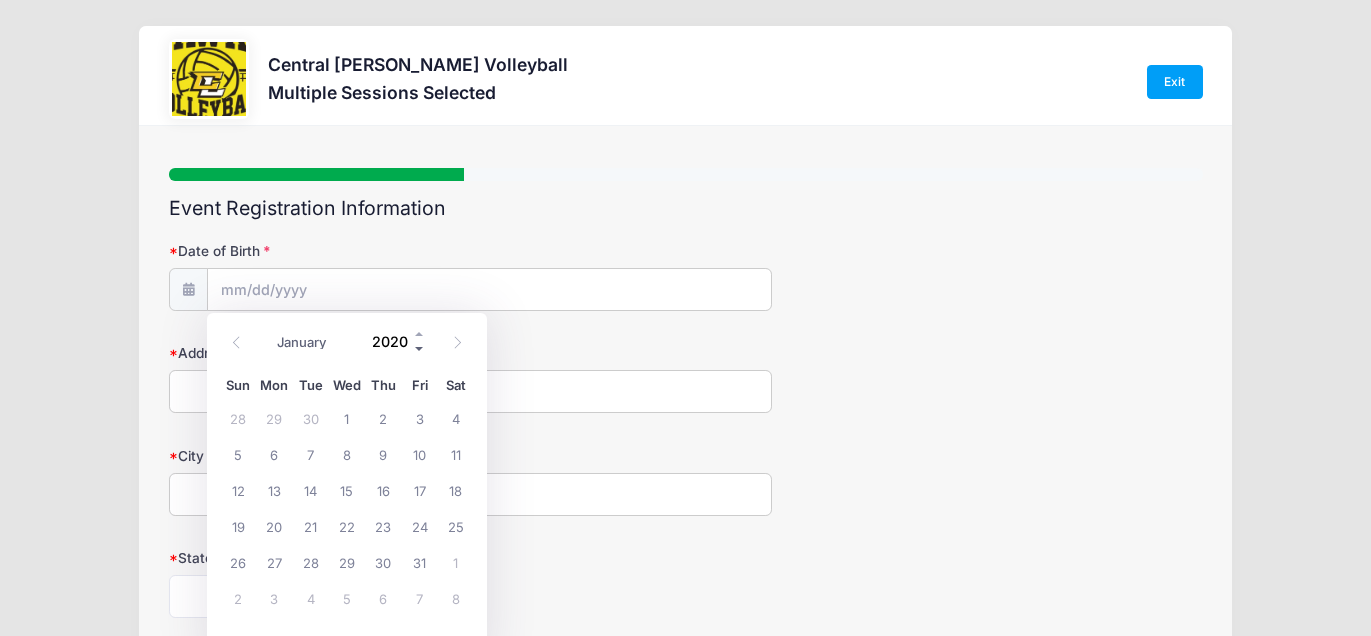 click at bounding box center (420, 349) 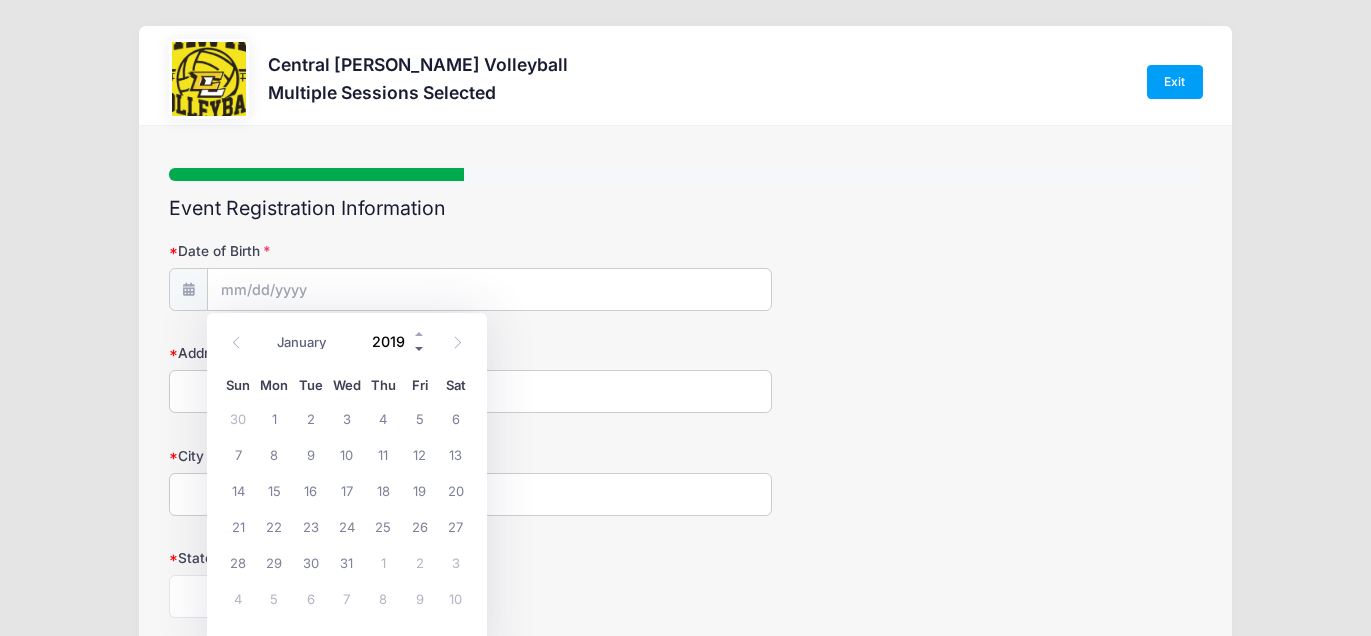 click at bounding box center [420, 349] 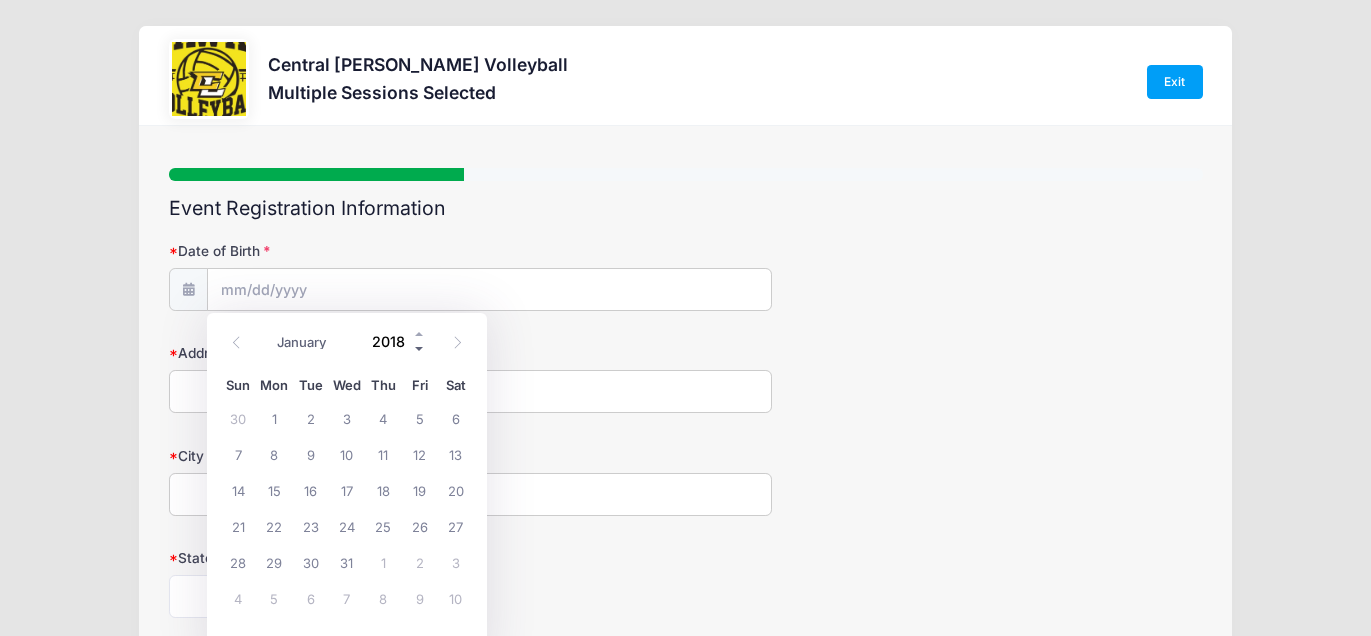 click at bounding box center (420, 349) 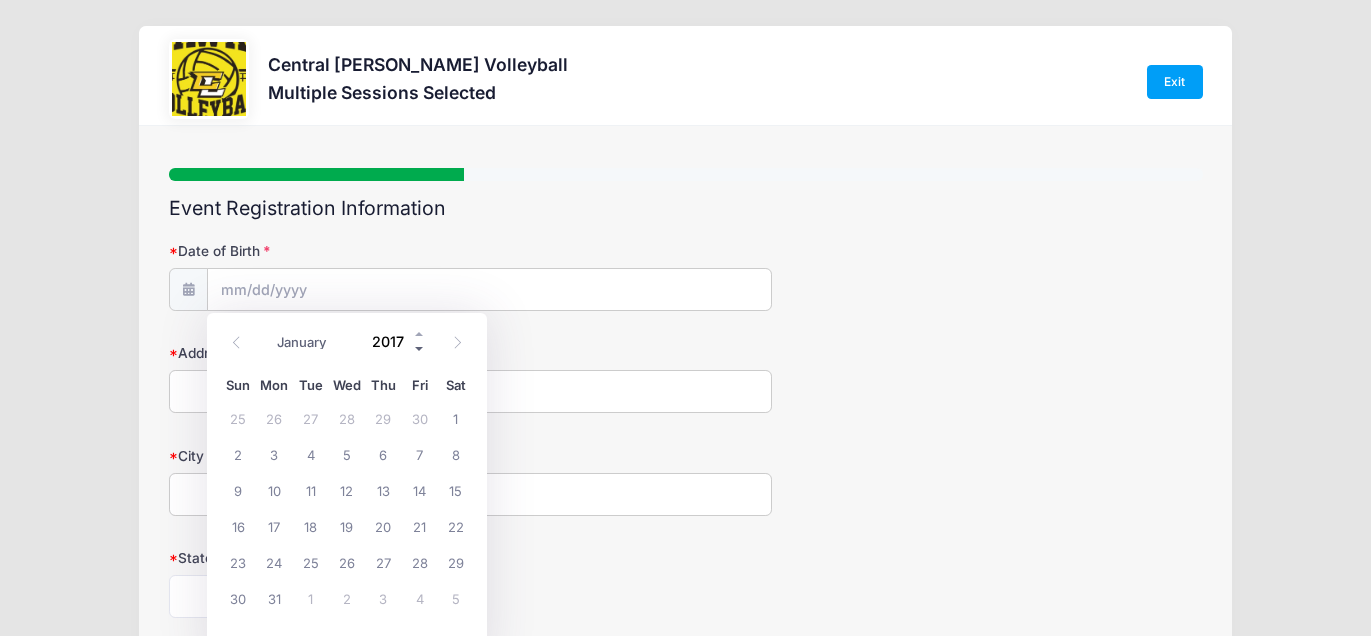 click at bounding box center (420, 349) 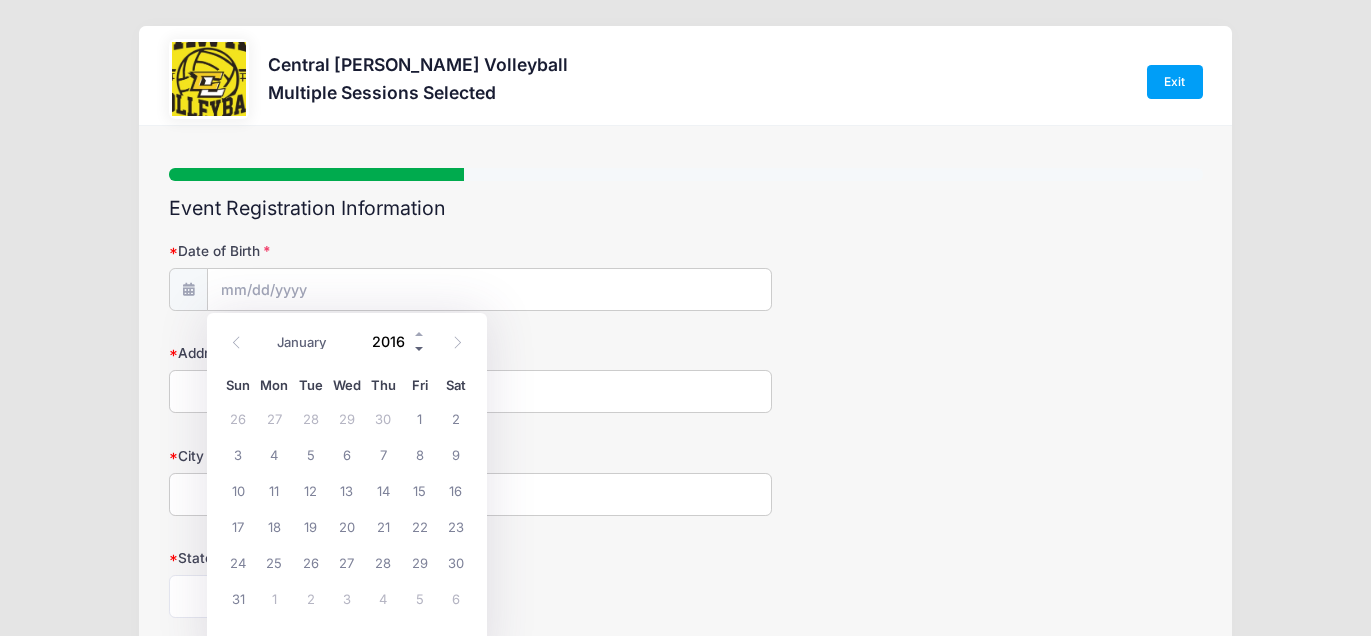 click at bounding box center [420, 349] 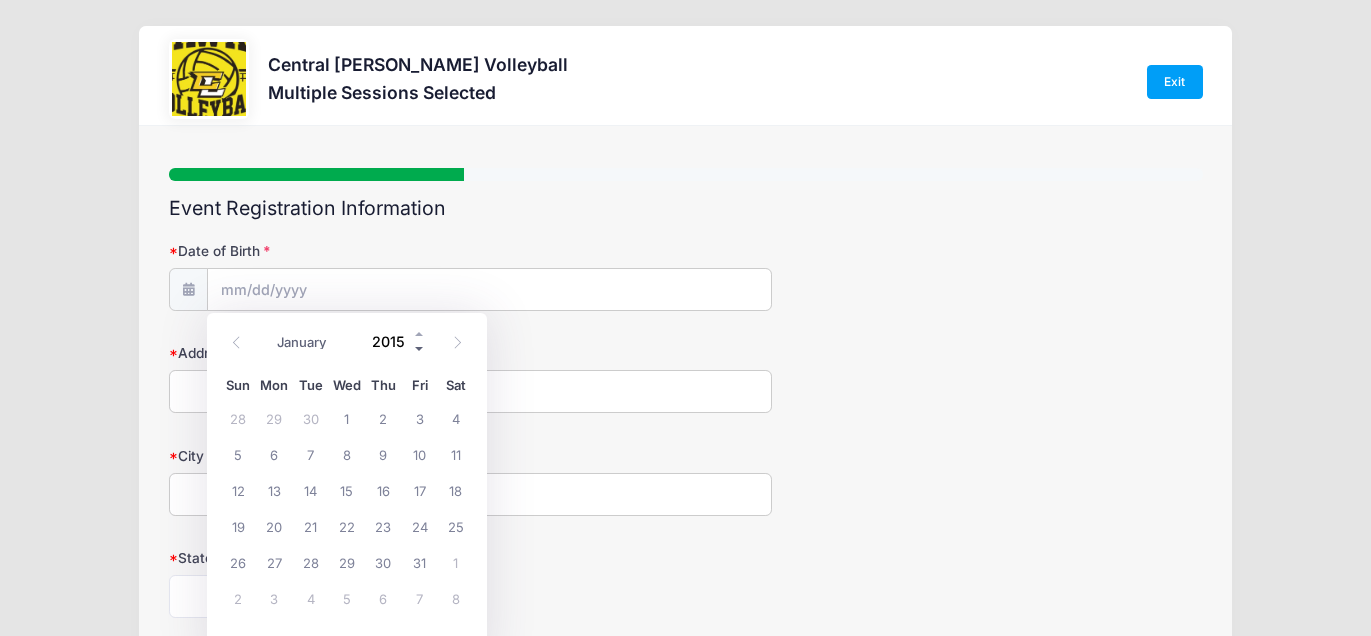 click at bounding box center [420, 349] 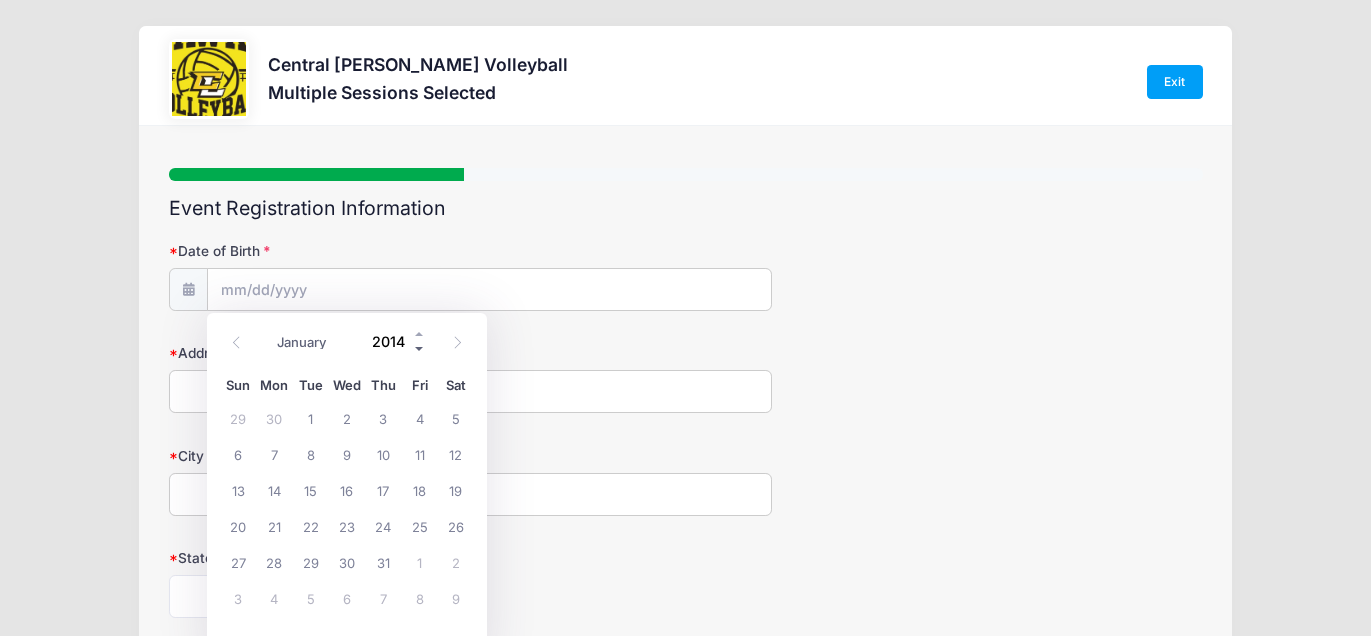 click at bounding box center [420, 349] 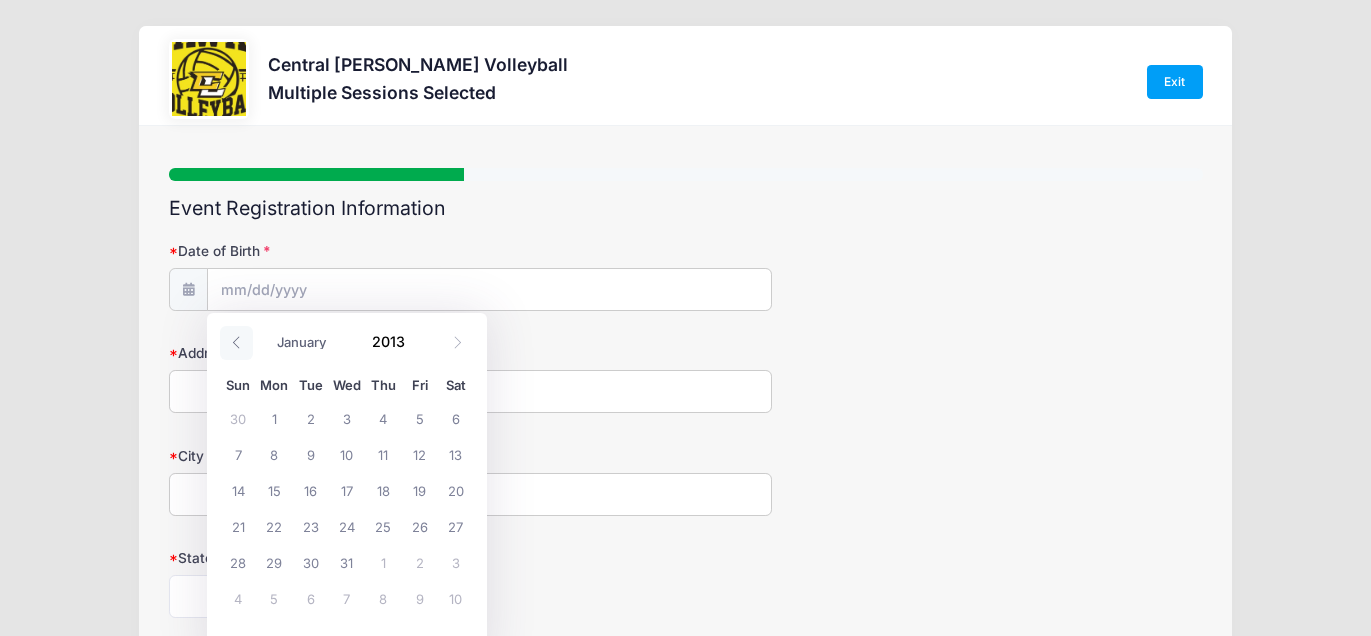 click 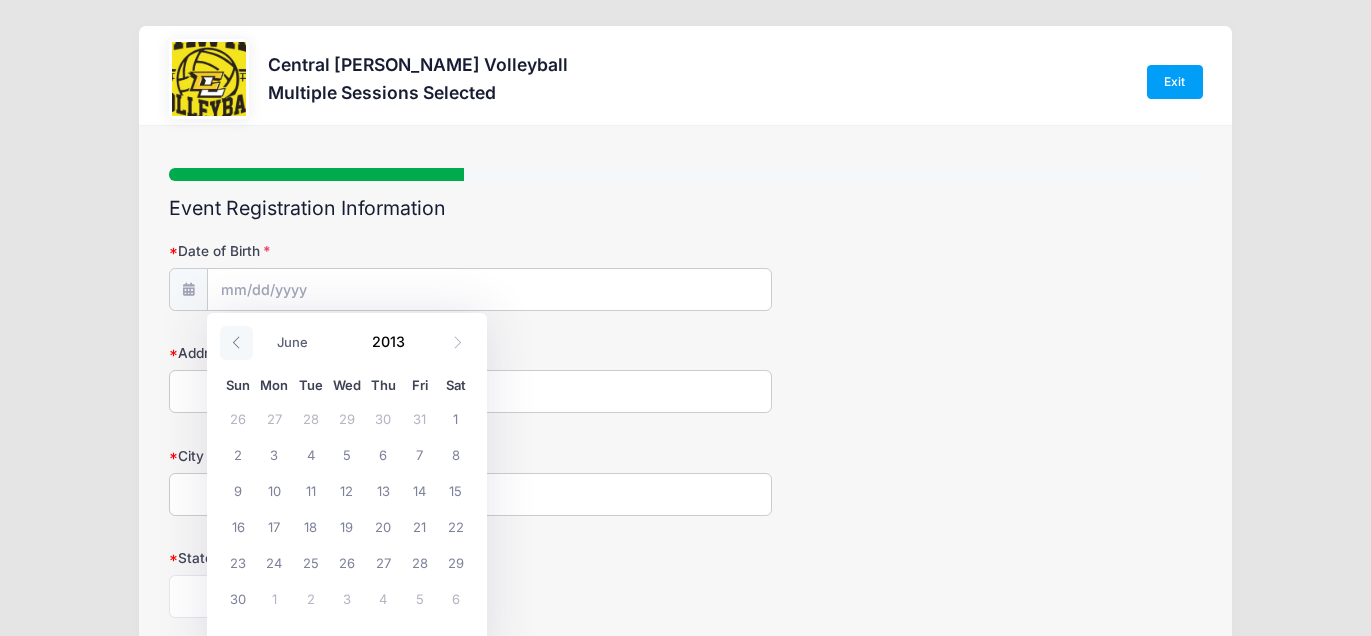 click 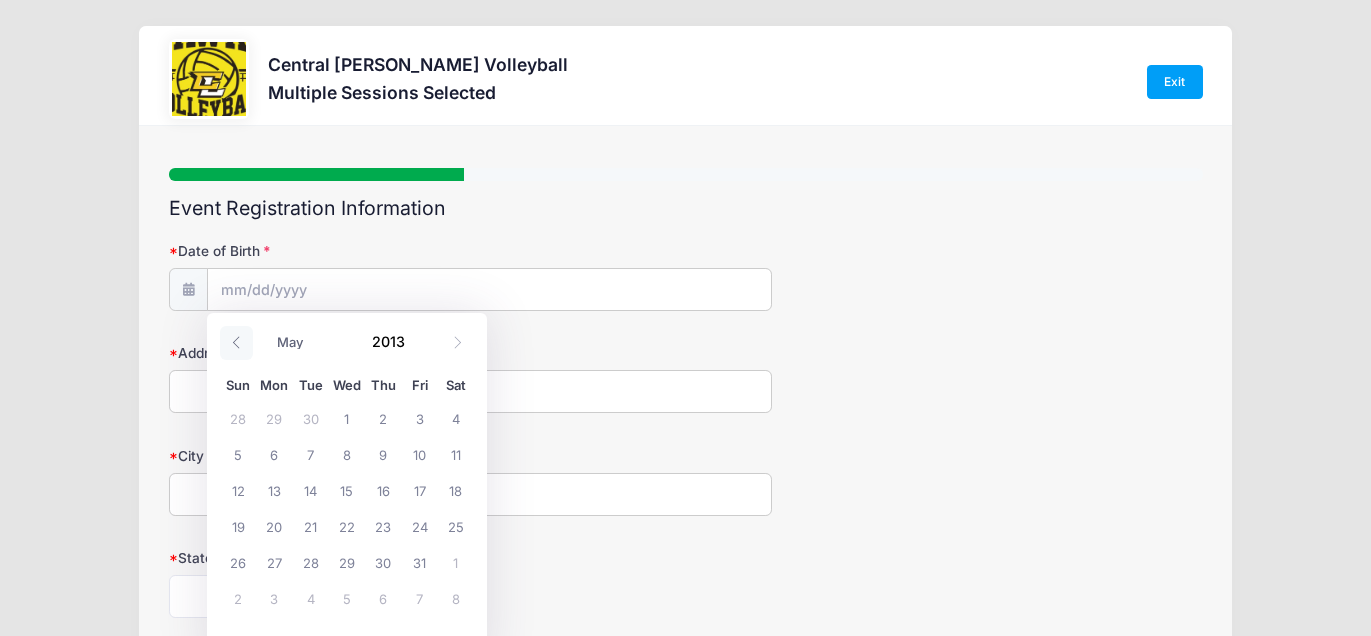 click 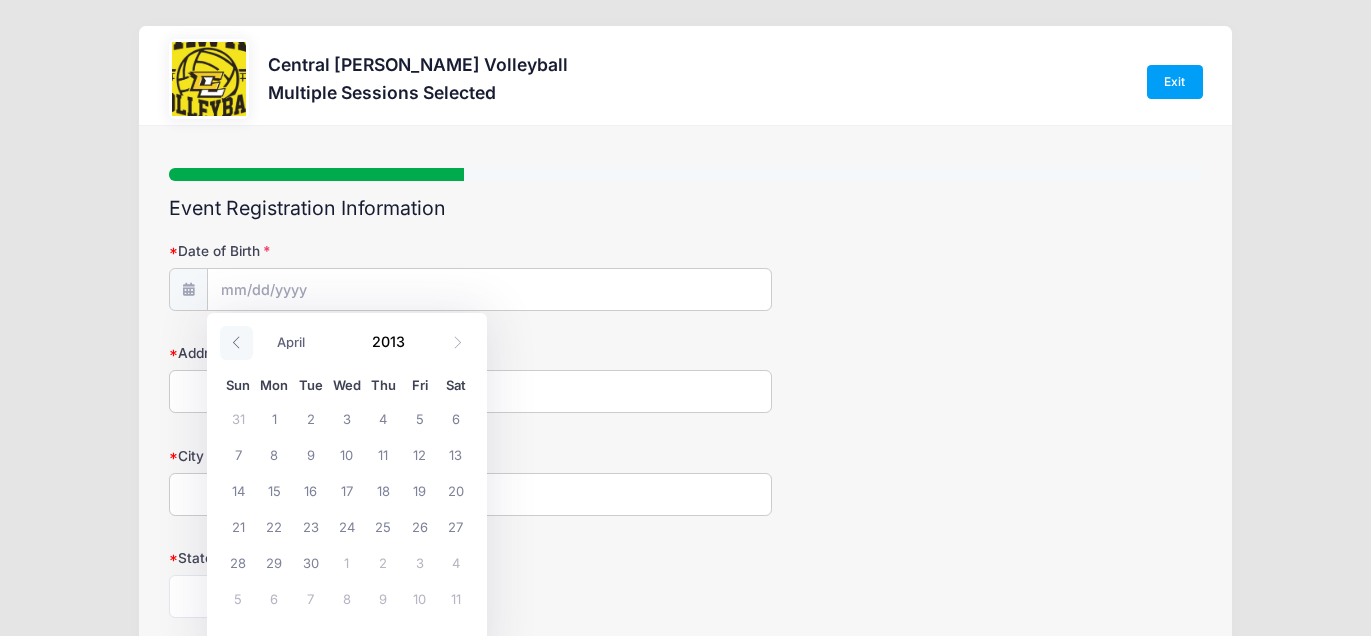 click 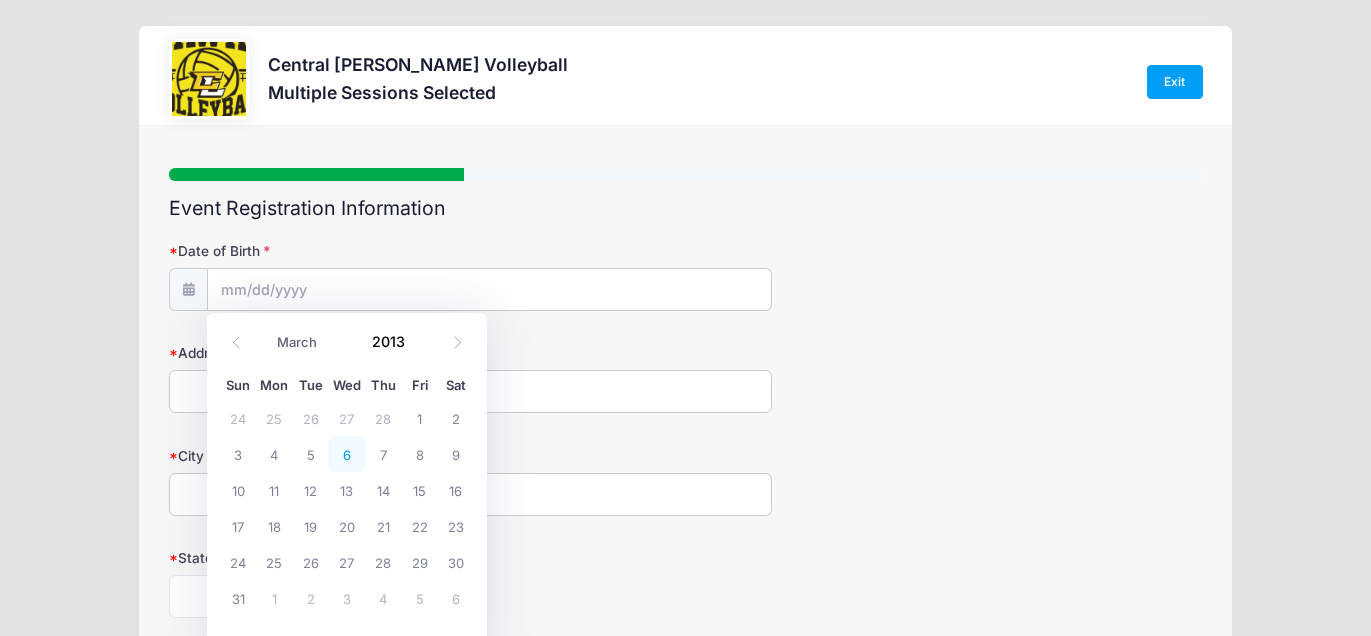 click on "6" at bounding box center [347, 454] 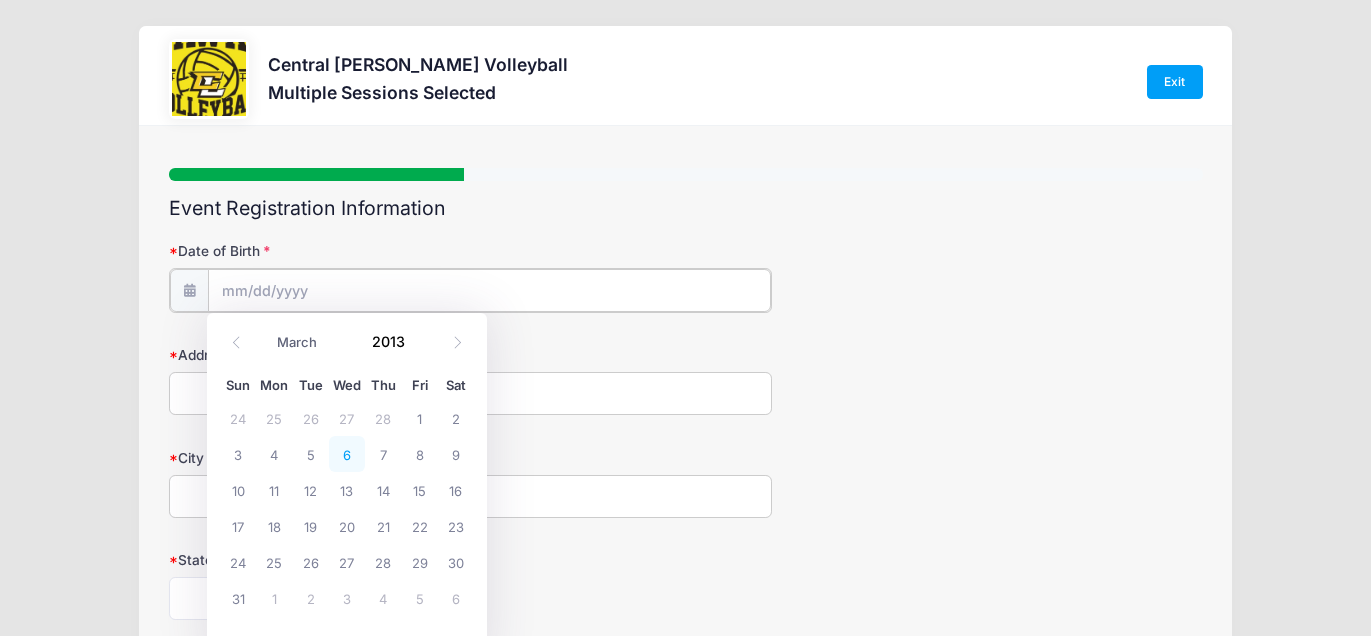 type on "03/06/2013" 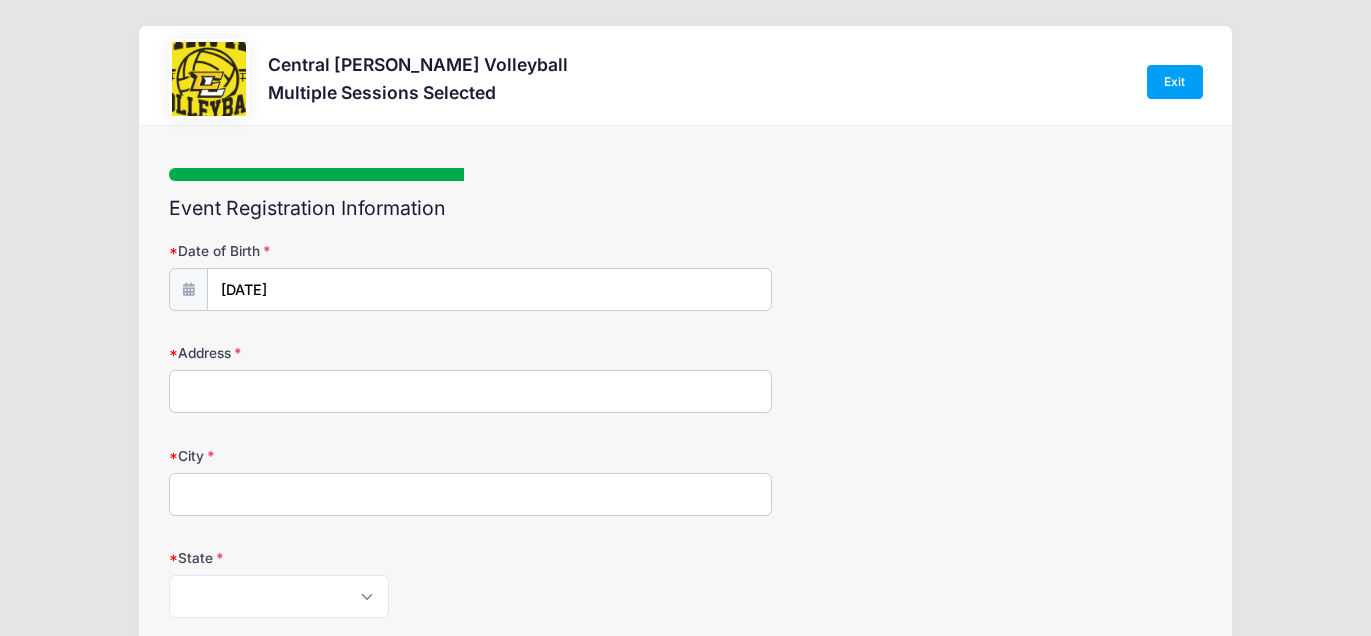 click on "Address" at bounding box center (470, 391) 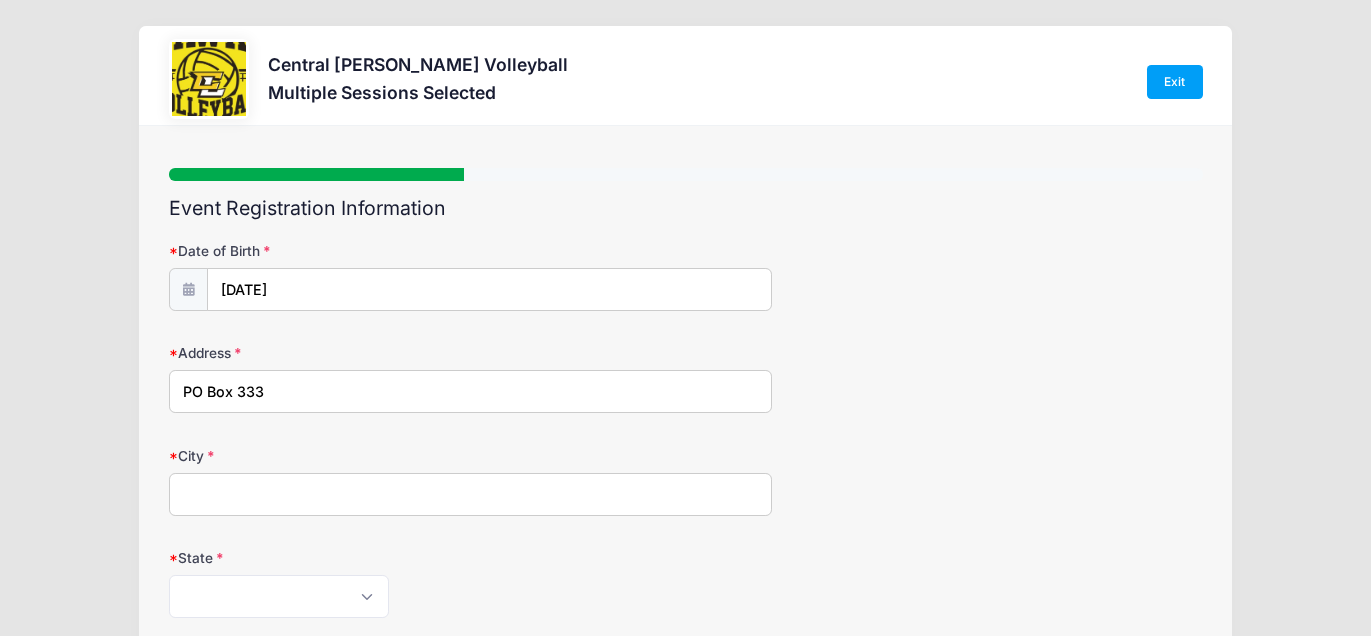 type on "Montrose" 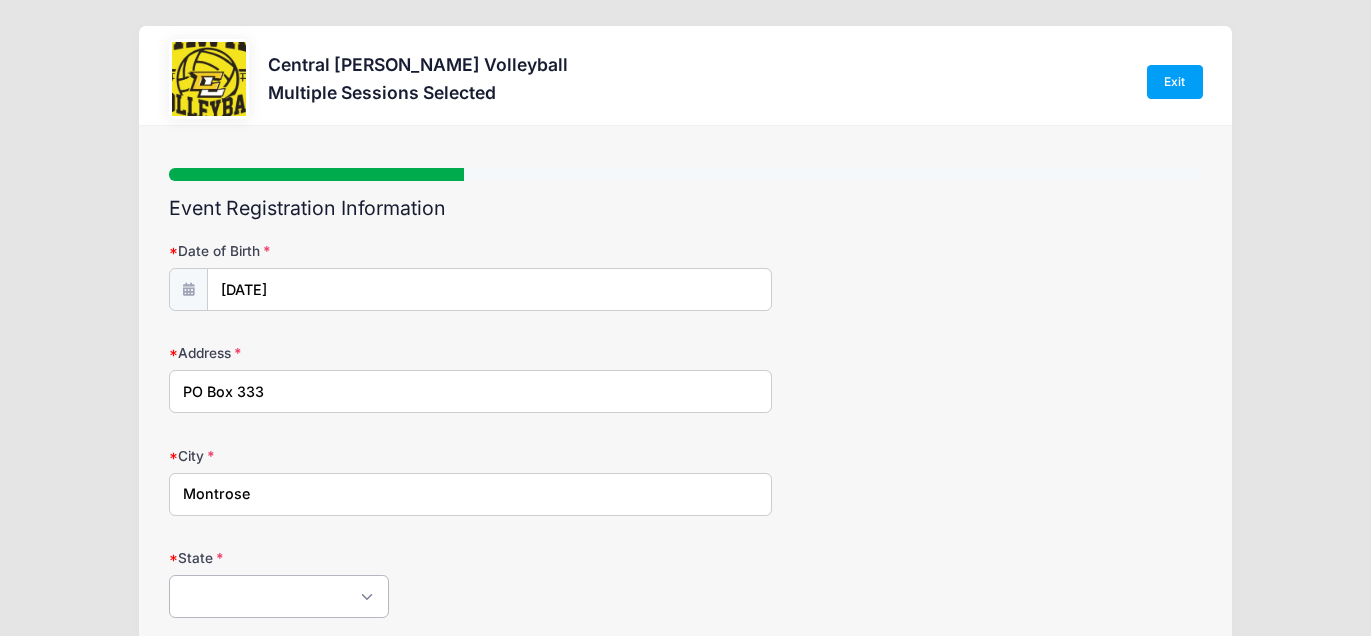 select on "IA" 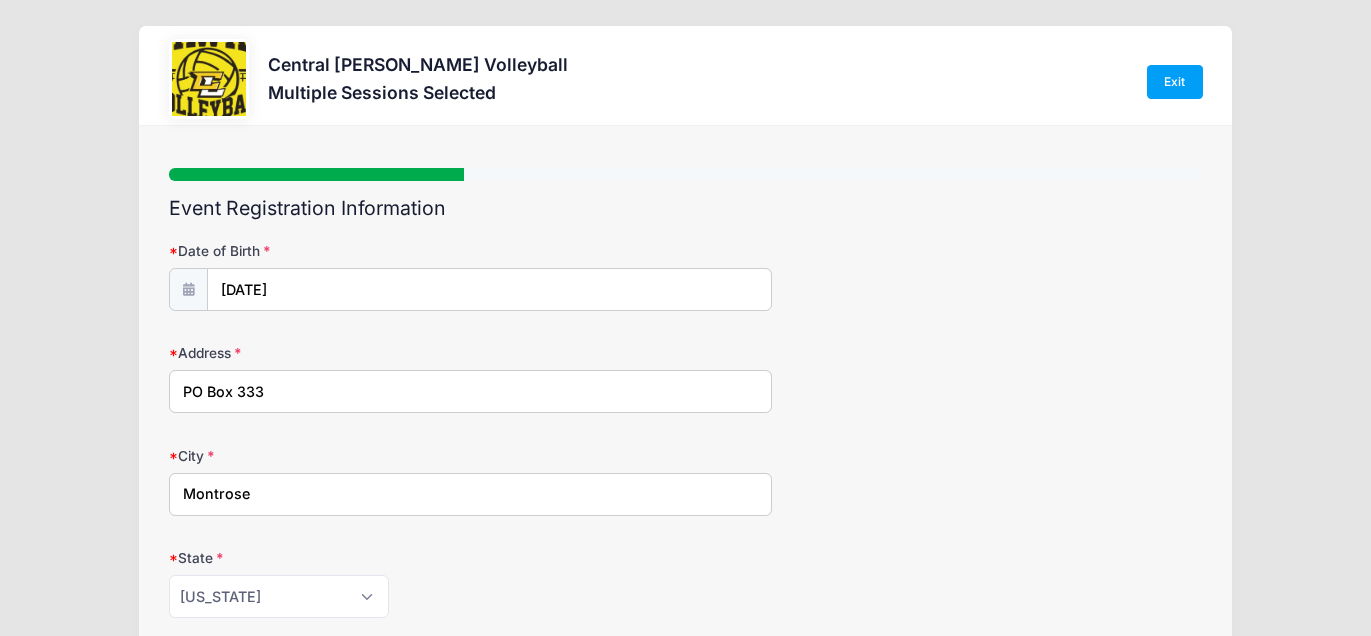 type on "52639" 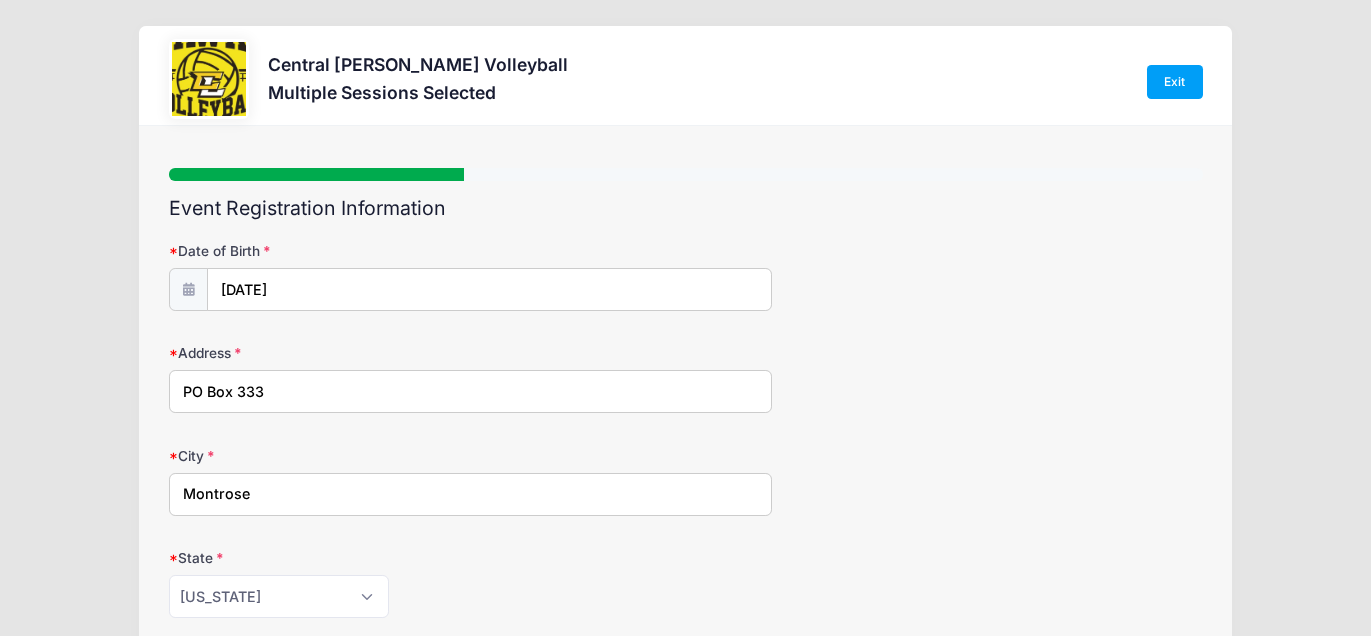 click on "City
Montrose" at bounding box center [686, 481] 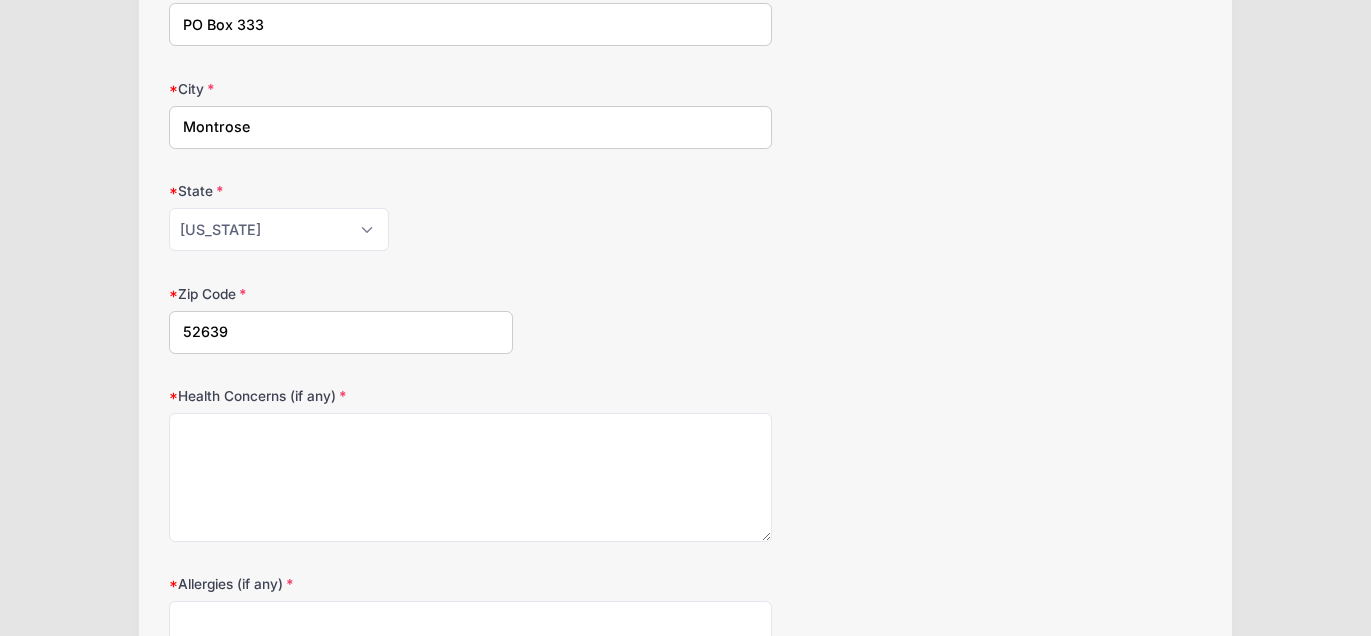 scroll, scrollTop: 629, scrollLeft: 0, axis: vertical 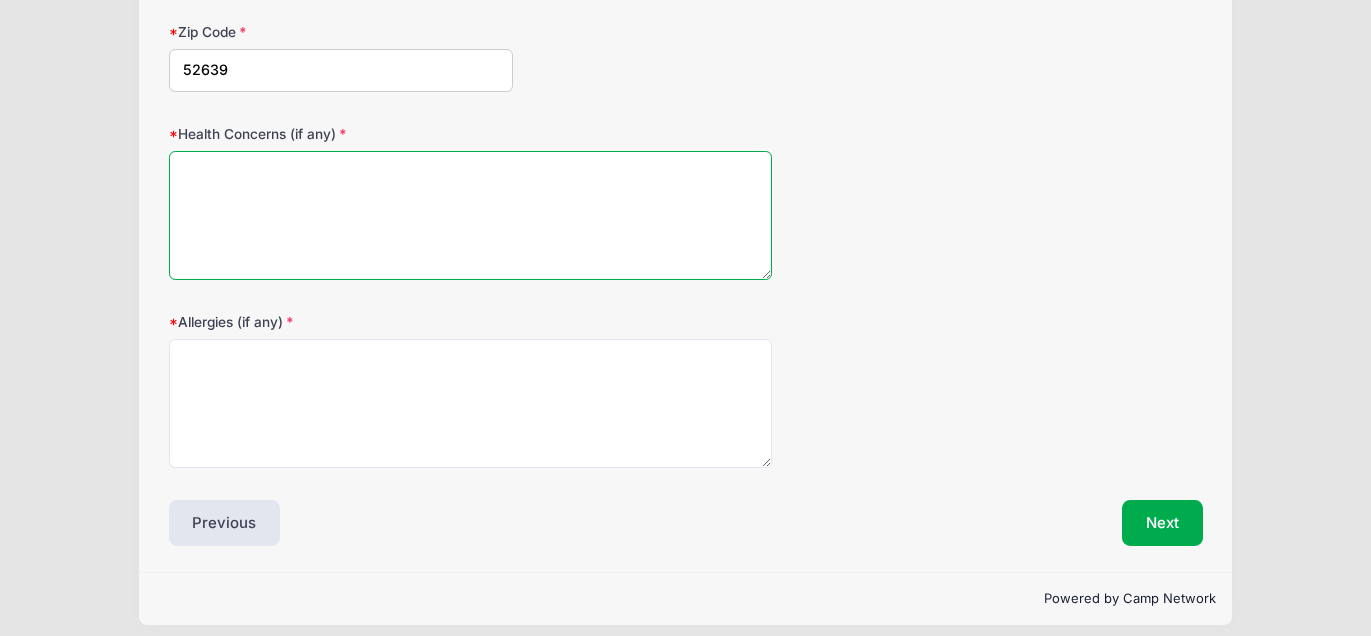 click on "Health Concerns (if any)" at bounding box center [470, 215] 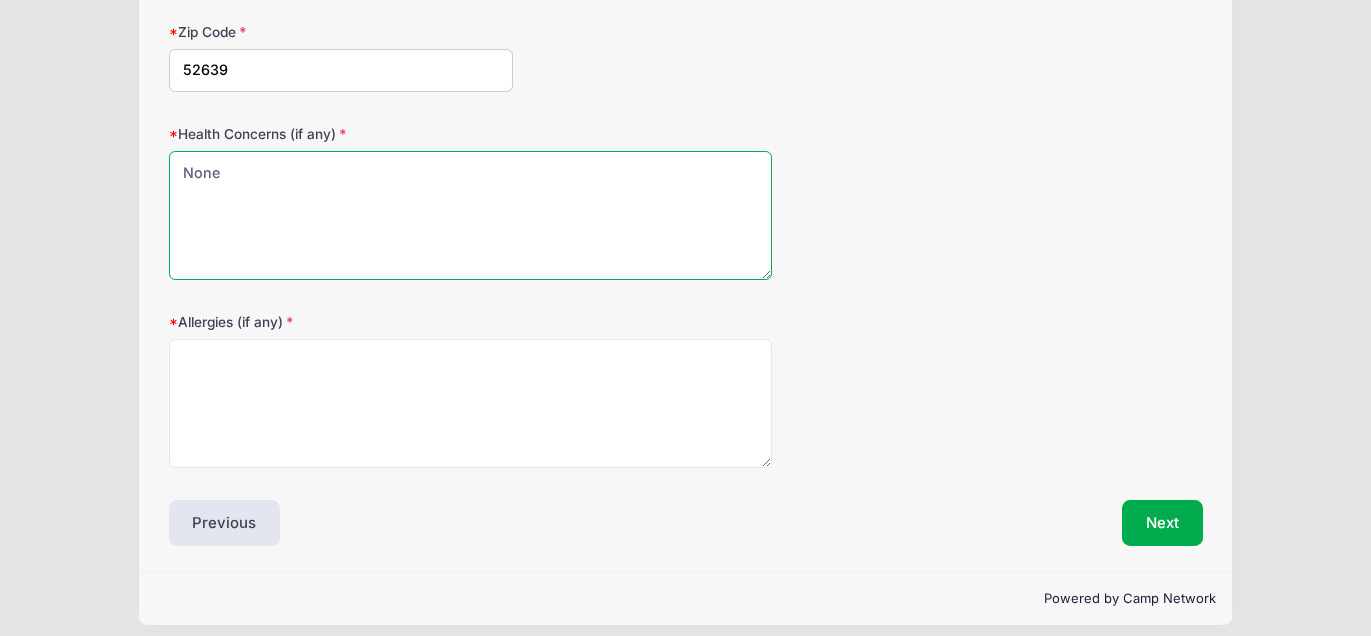 type on "None" 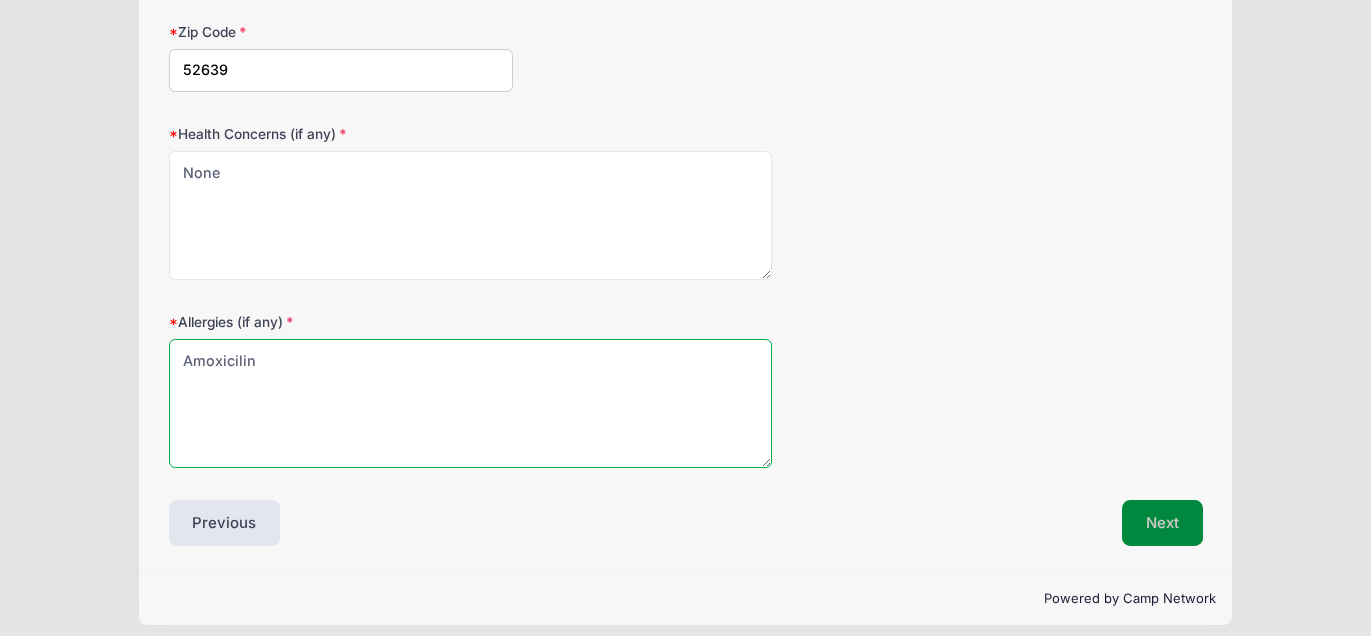 type on "Amoxicilin" 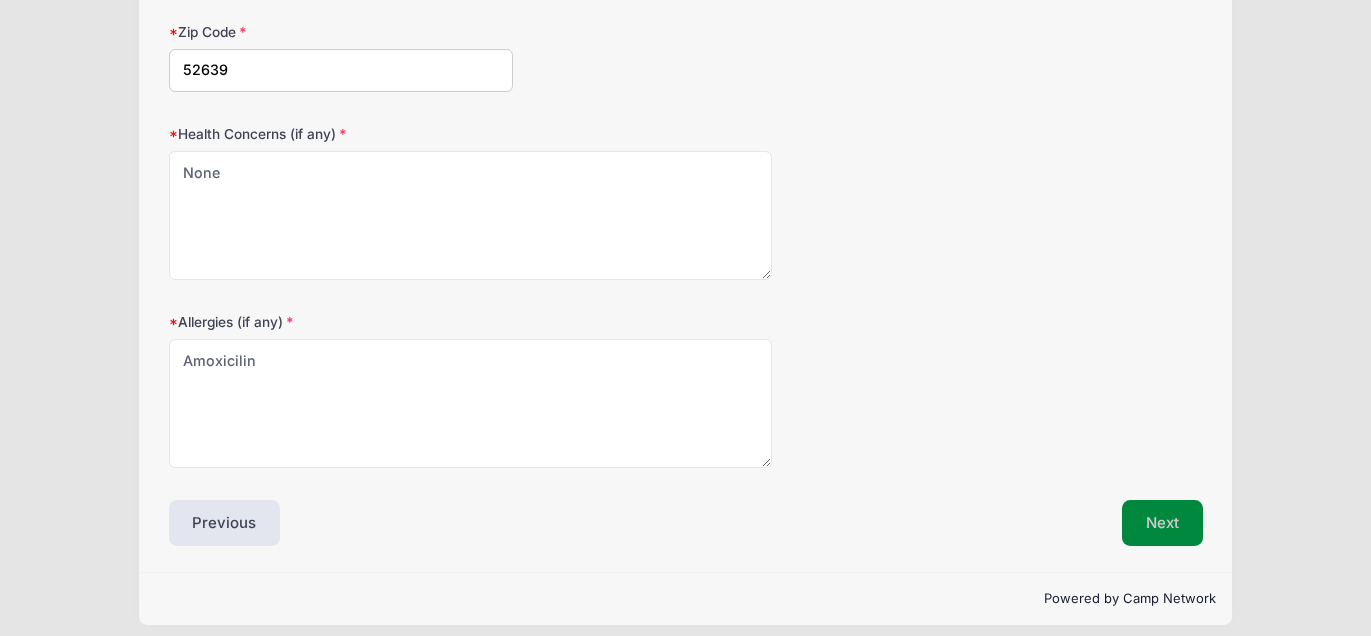 click on "Next" at bounding box center (1162, 523) 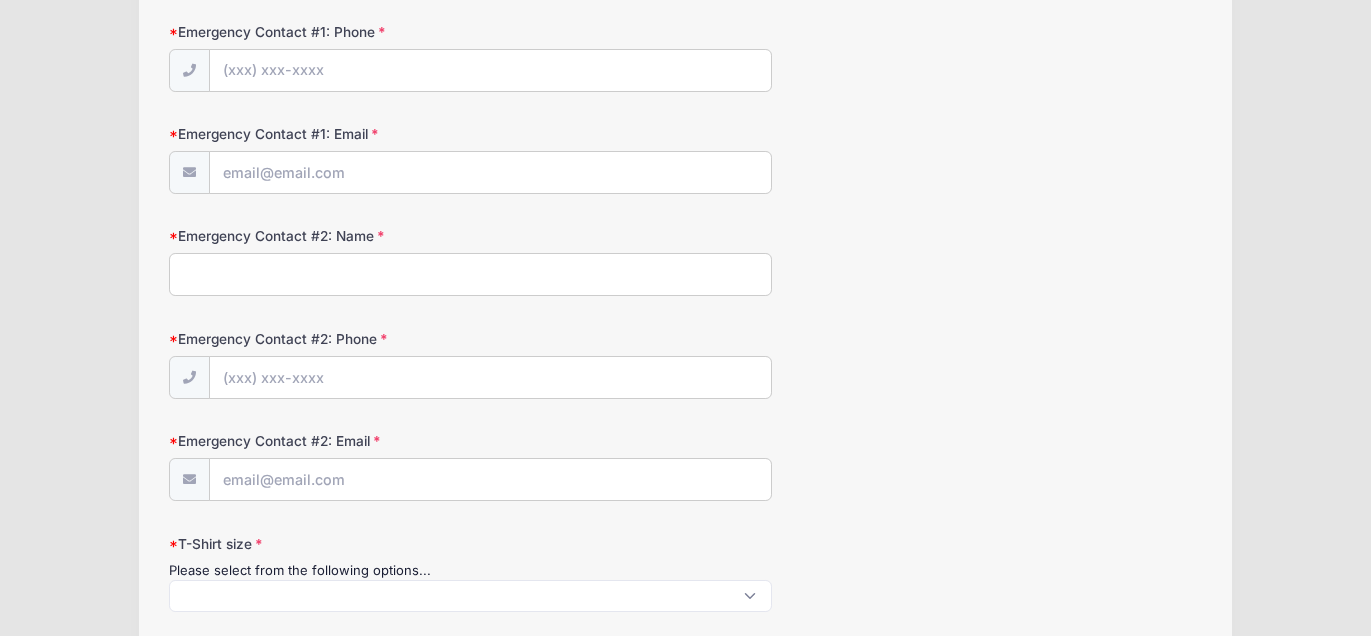 scroll, scrollTop: 67, scrollLeft: 0, axis: vertical 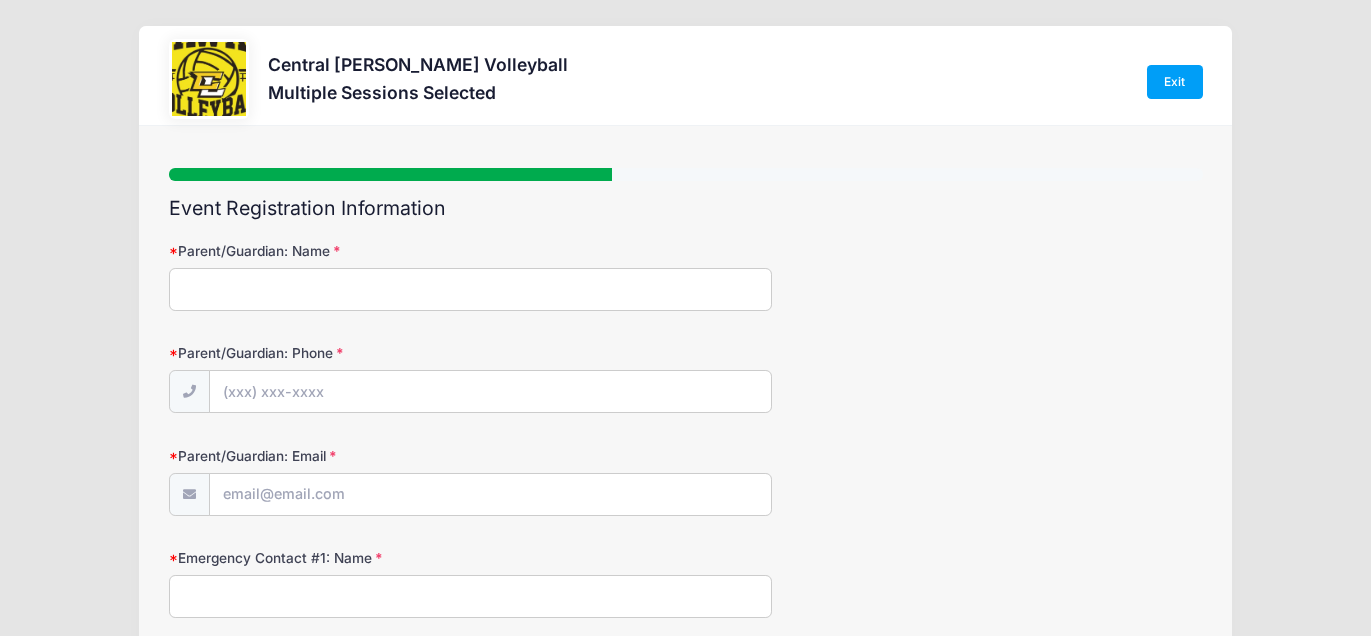 click on "Parent/Guardian: Name" at bounding box center (470, 289) 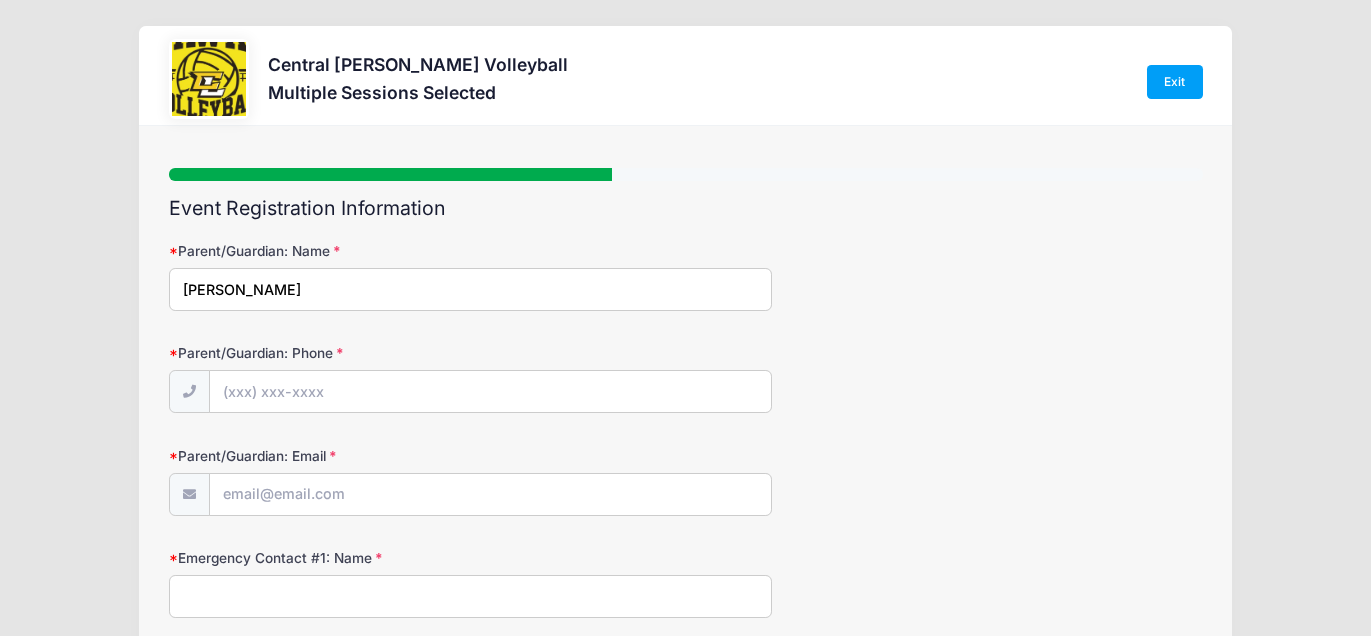 click on "Amanda" at bounding box center [470, 289] 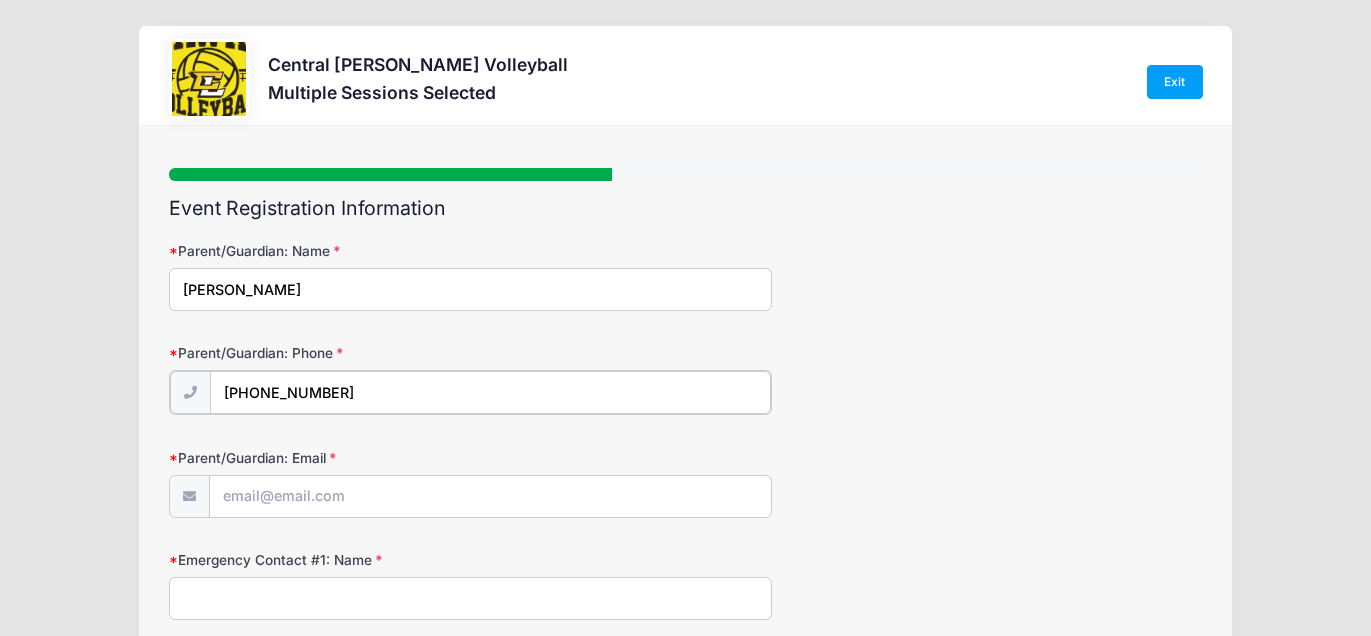 type on "(515) 360-8901" 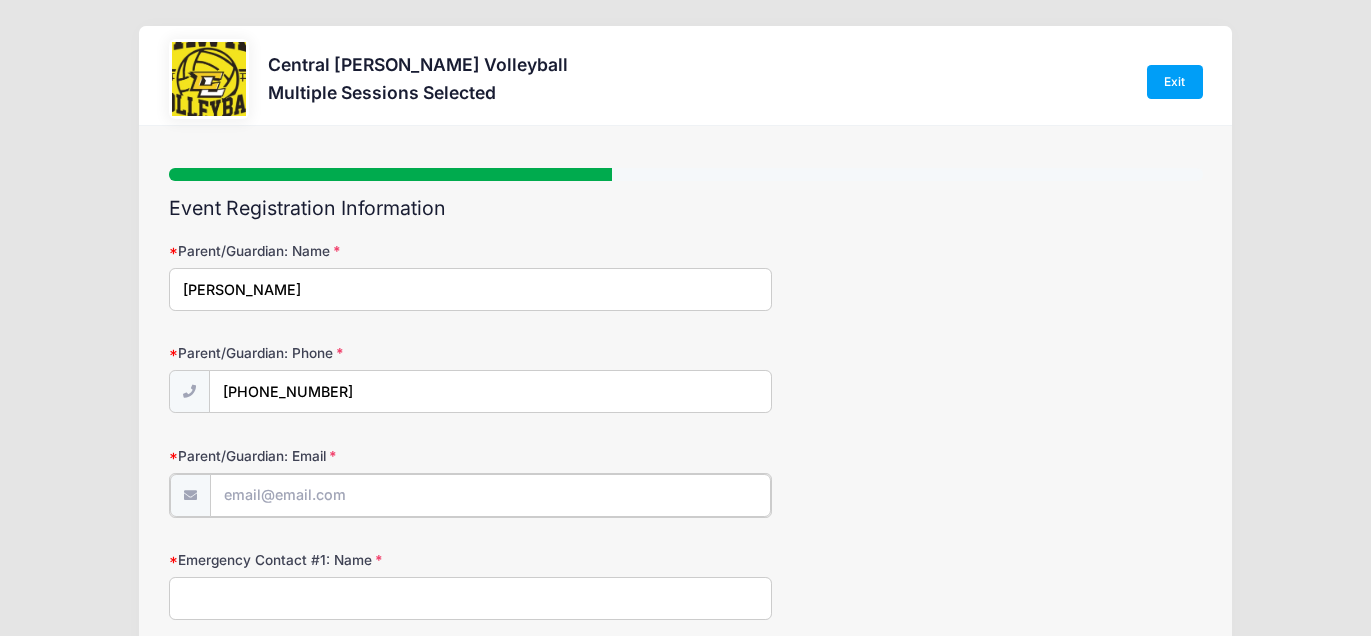 click on "Parent/Guardian: Email" at bounding box center (490, 495) 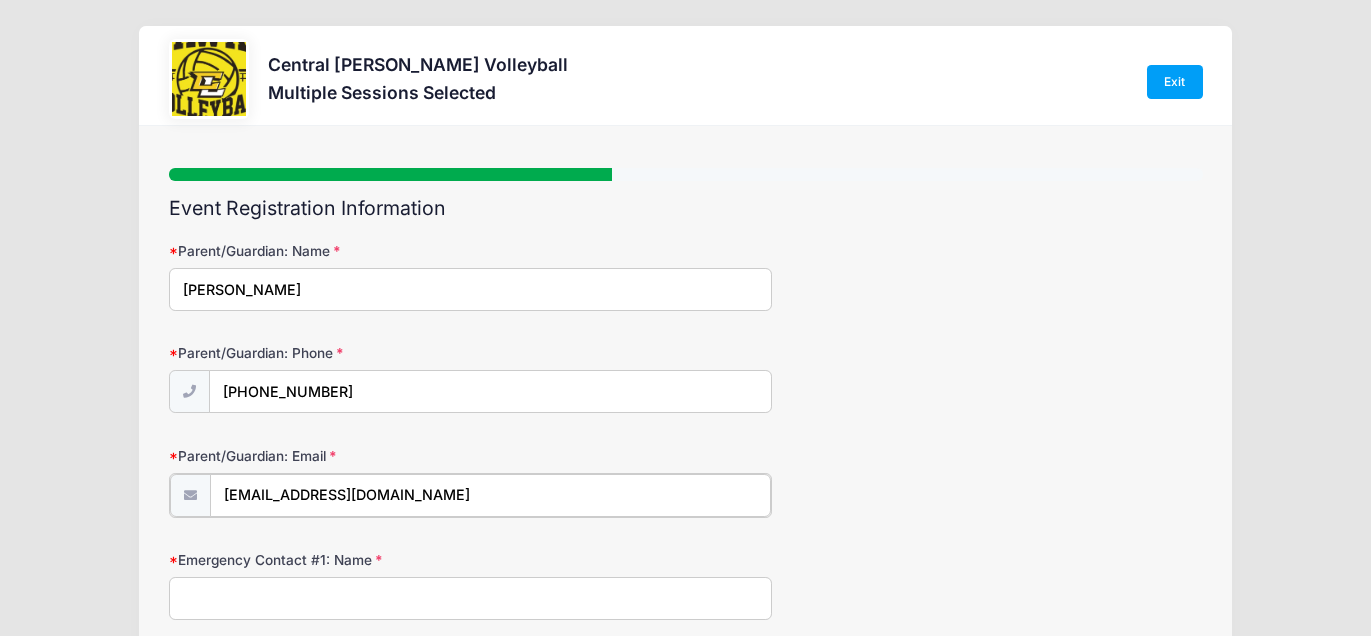 type on "[EMAIL_ADDRESS][DOMAIN_NAME]" 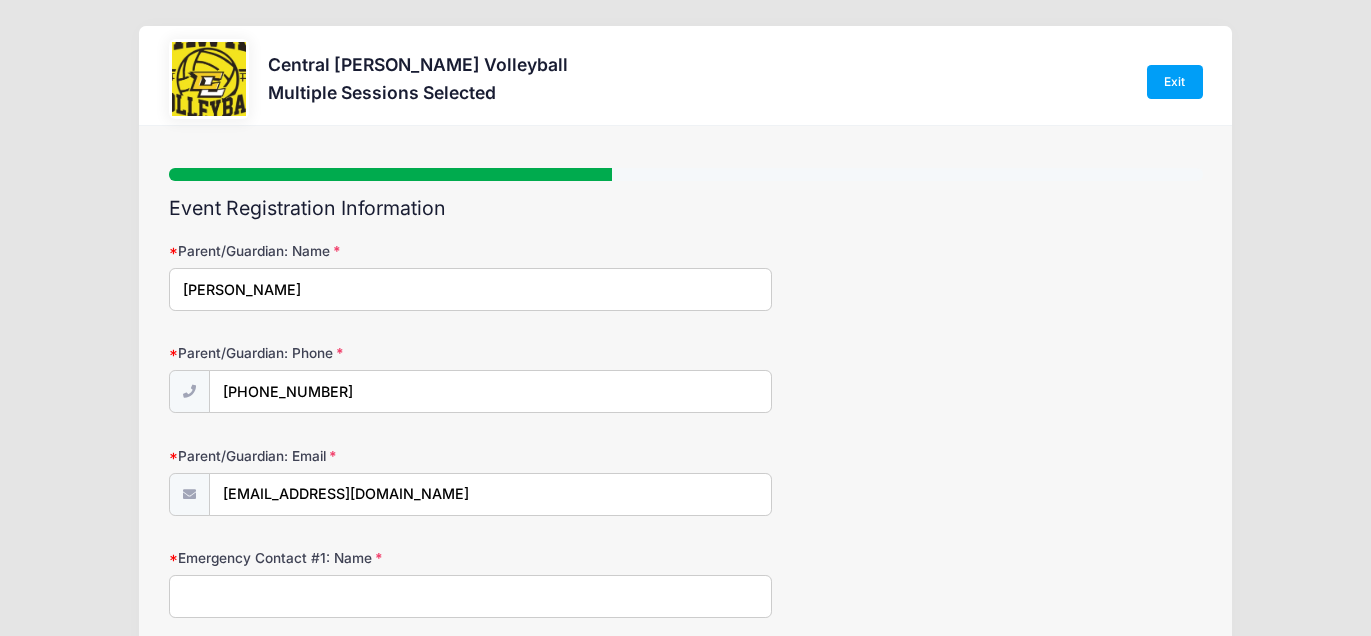 click on "Parent/Guardian: Name
Amanda Mullins
Parent/Guardian: Phone
(515) 360-8901
Parent/Guardian: Email
amullinsphr@gmail.com
Emergency Contact #1: Name" at bounding box center [686, 932] 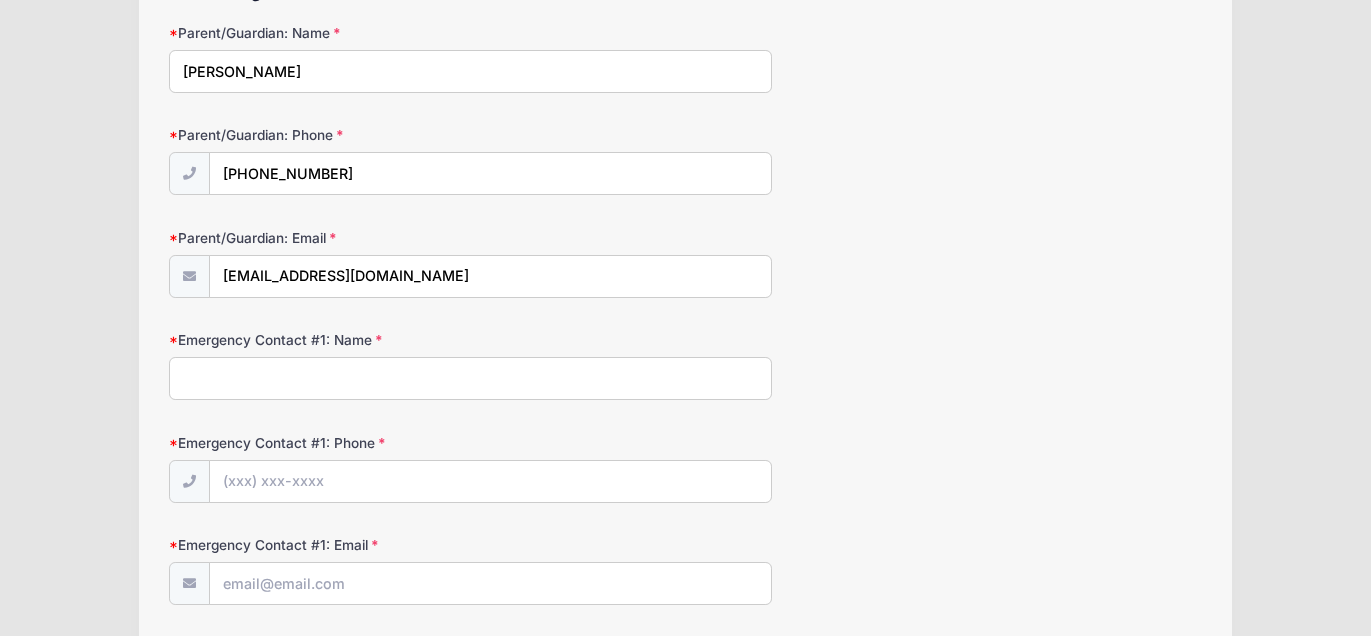 scroll, scrollTop: 223, scrollLeft: 0, axis: vertical 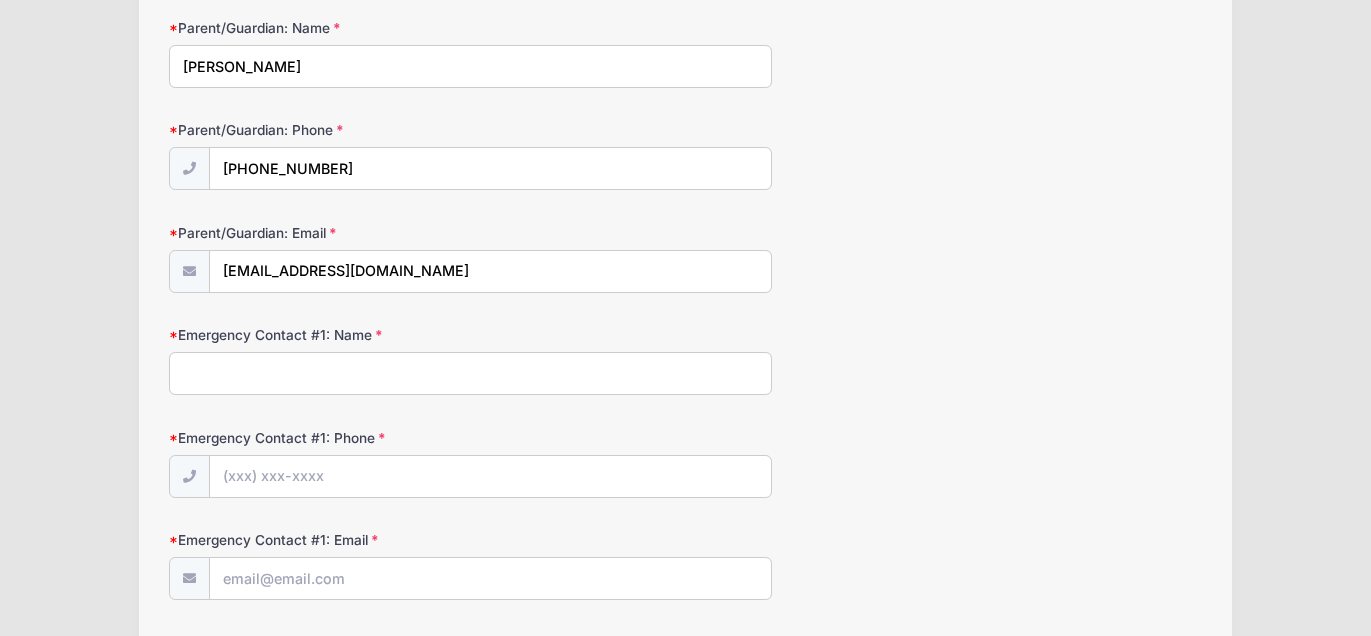 click on "Emergency Contact #1: Name" at bounding box center (470, 373) 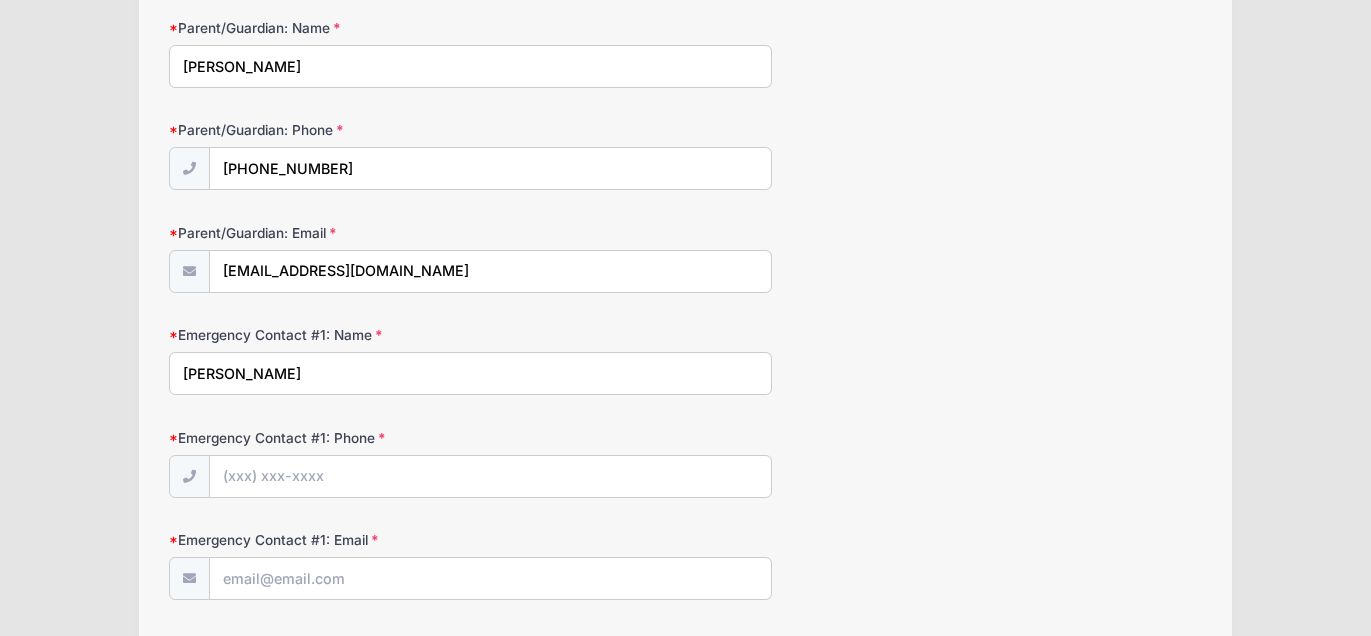 type on "Matt Mullins" 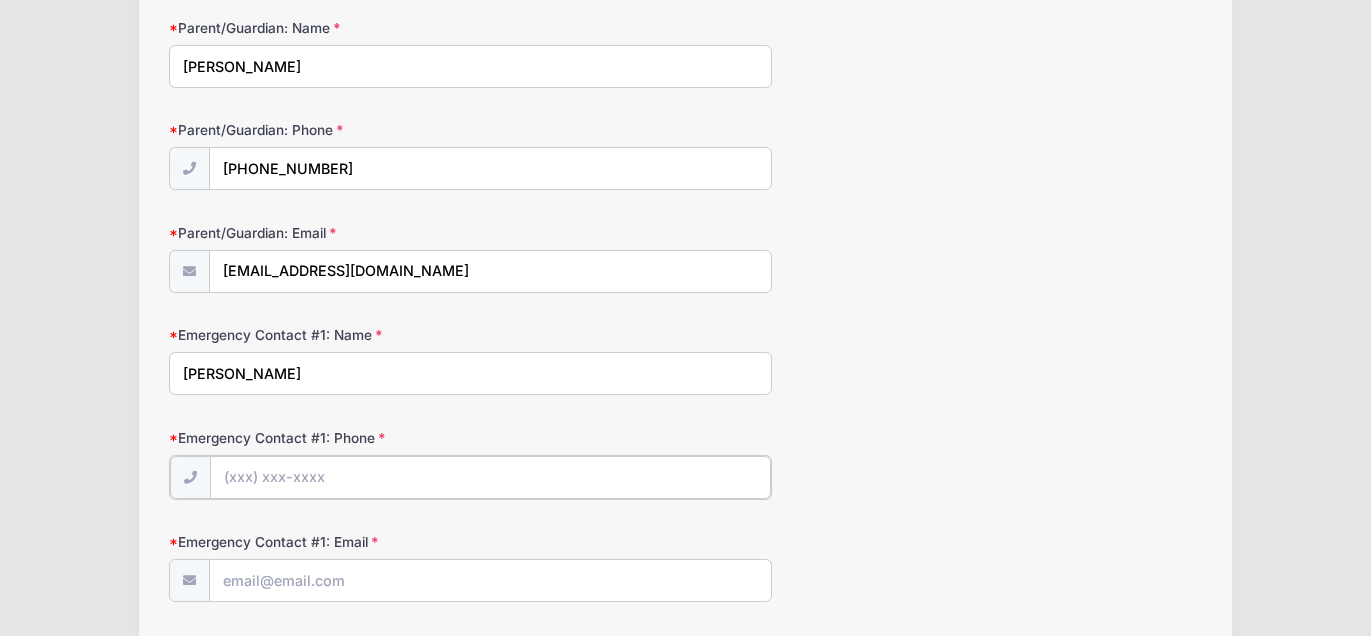 click on "Emergency Contact #1: Phone" at bounding box center [490, 477] 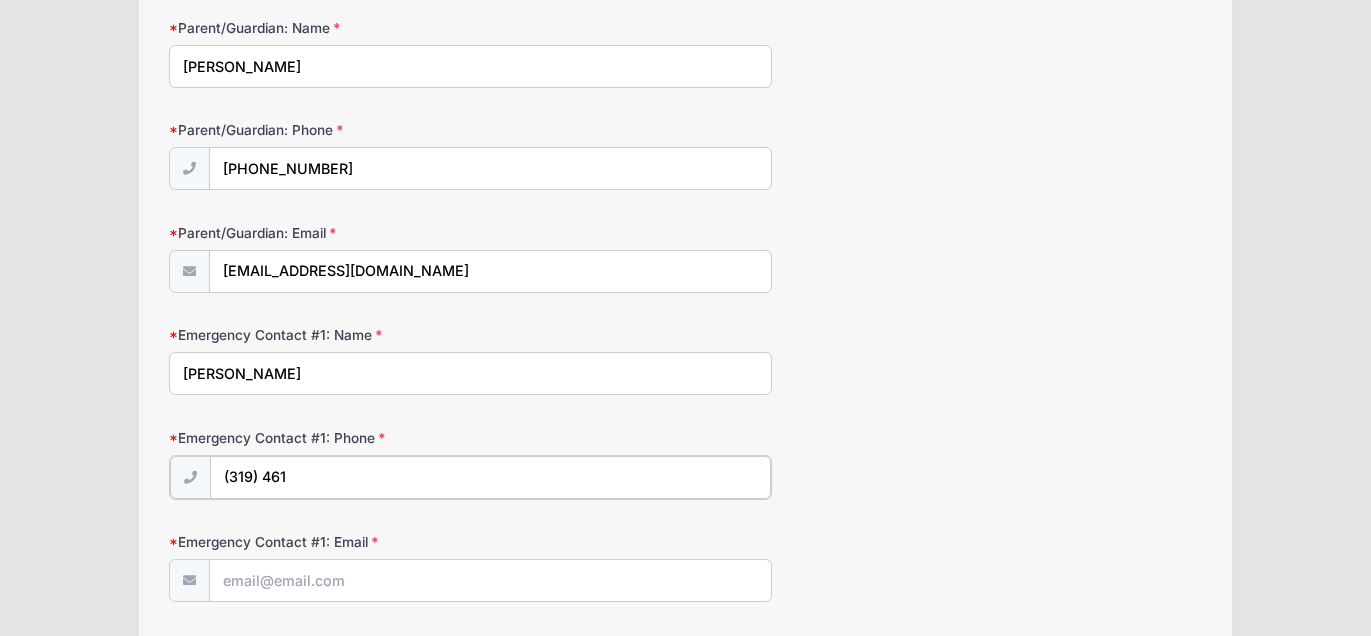 type on "(319) 461-0935" 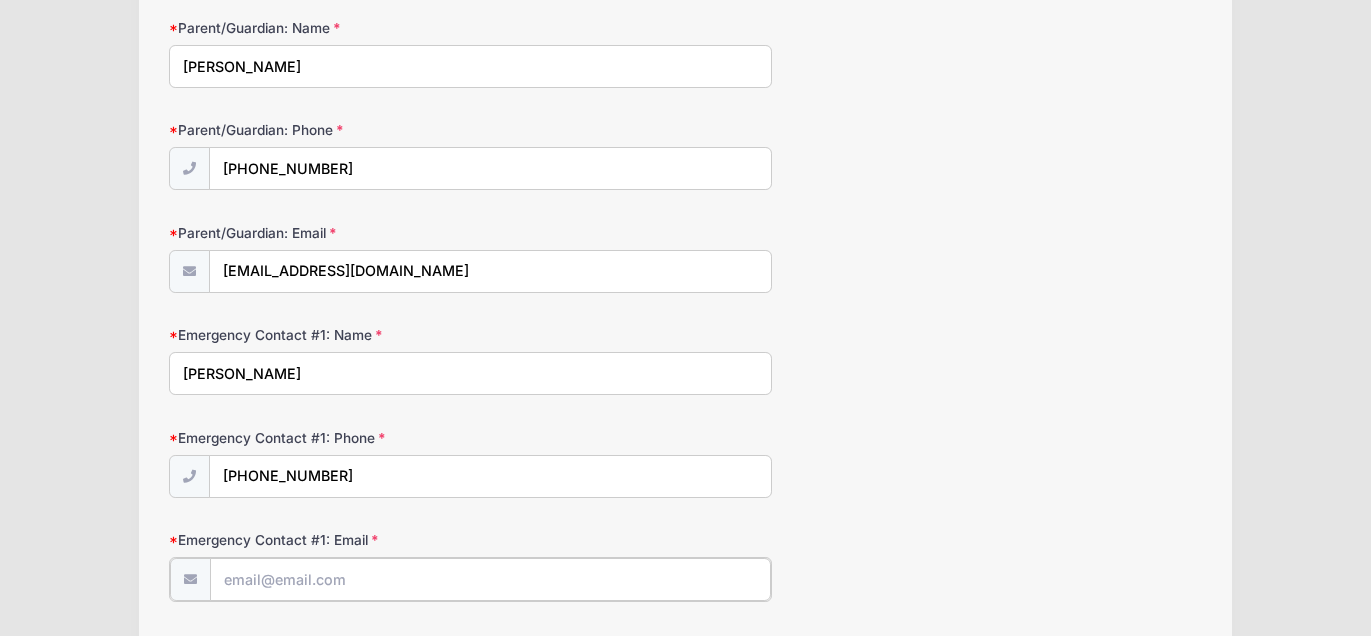 click on "Emergency Contact #1: Email" at bounding box center [490, 579] 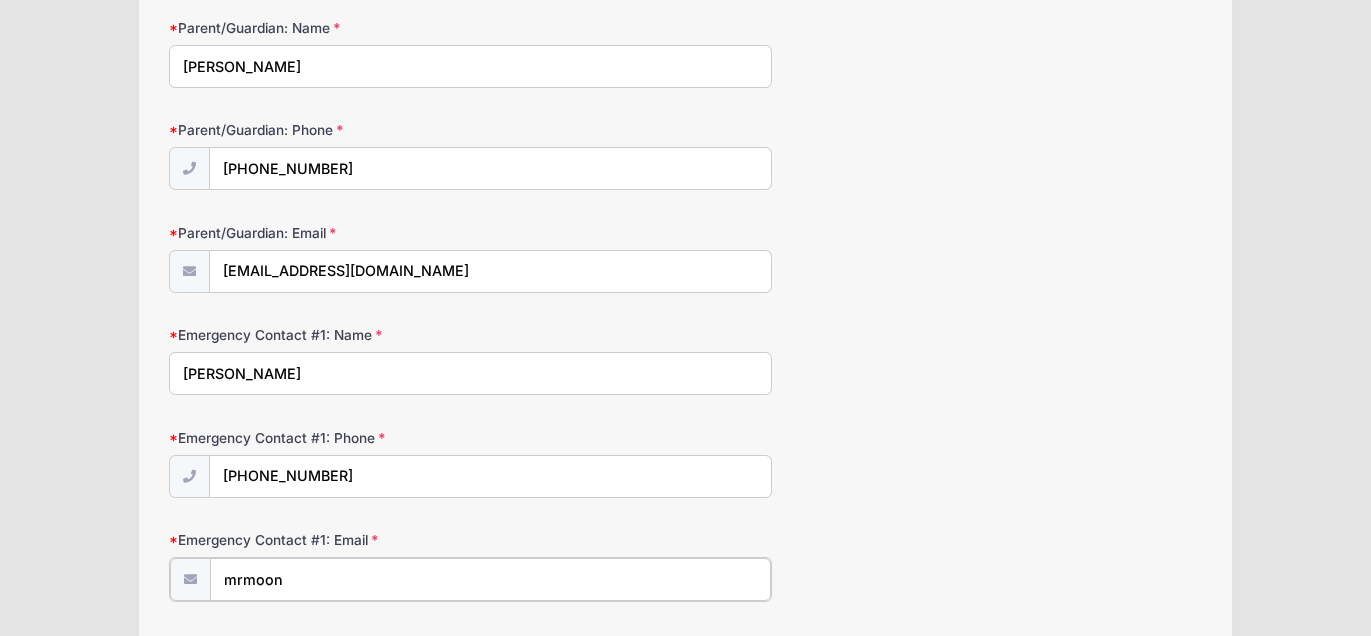 type on "mrmoon363@gmail.com" 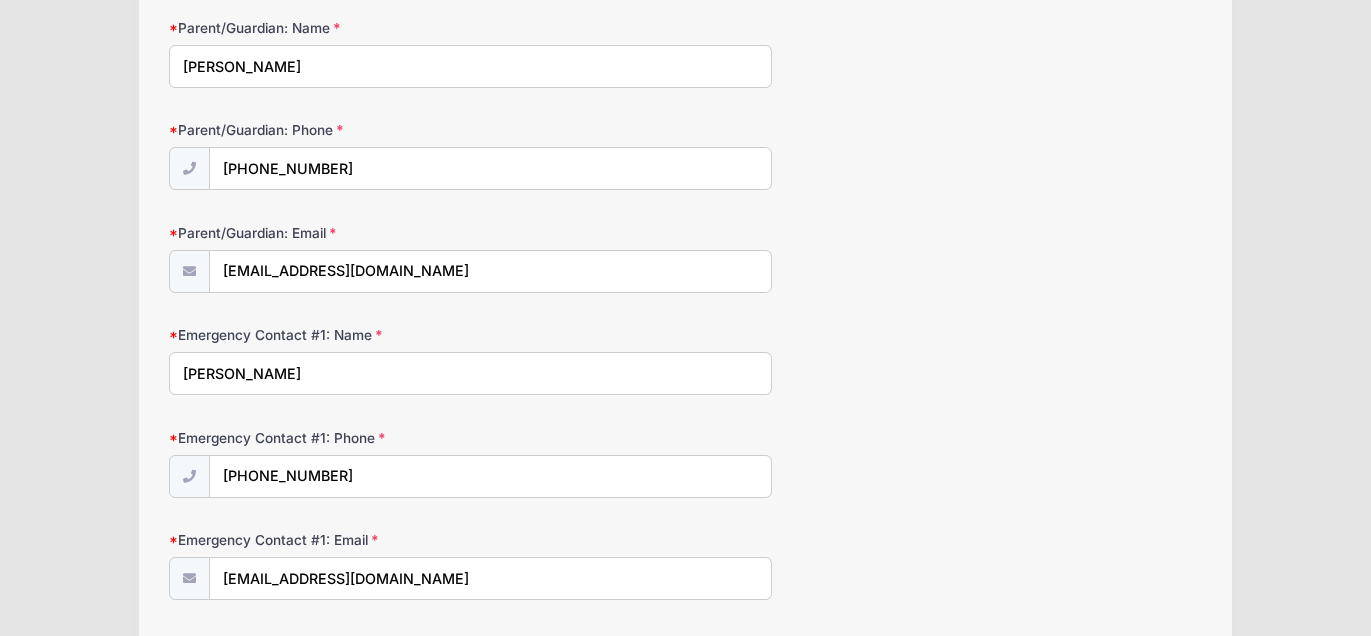 click on "Emergency Contact #1: Phone
(319) 461-0935" at bounding box center (686, 463) 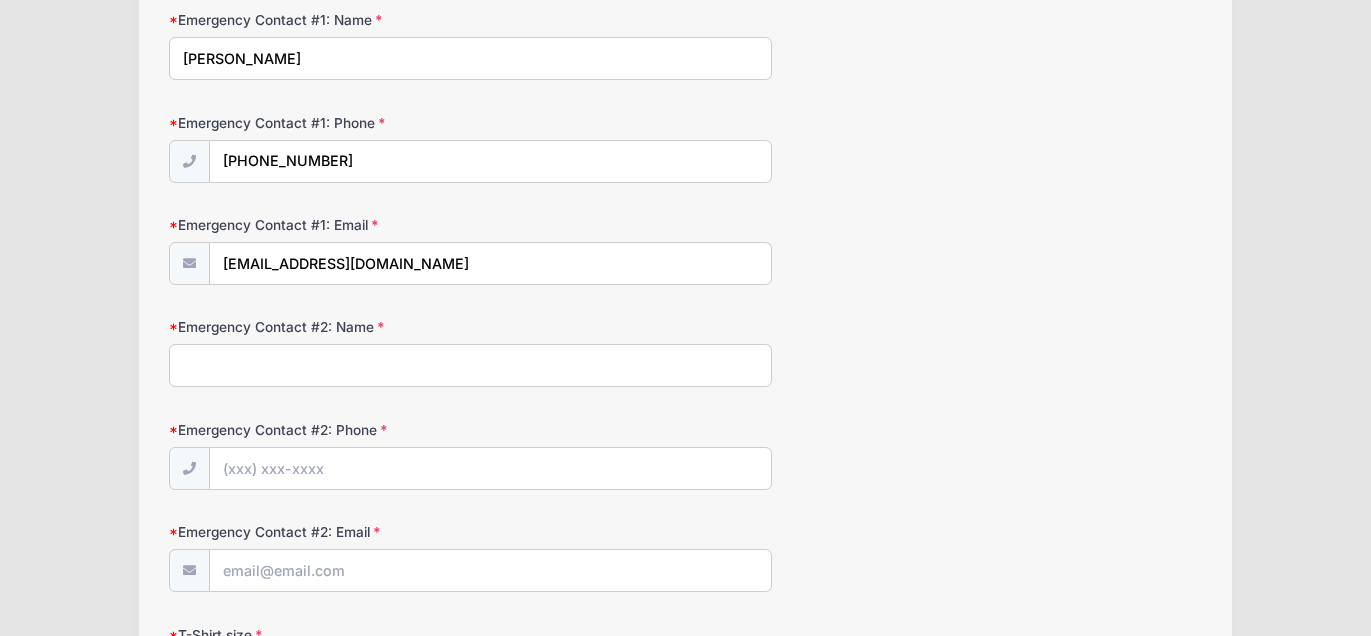 scroll, scrollTop: 556, scrollLeft: 0, axis: vertical 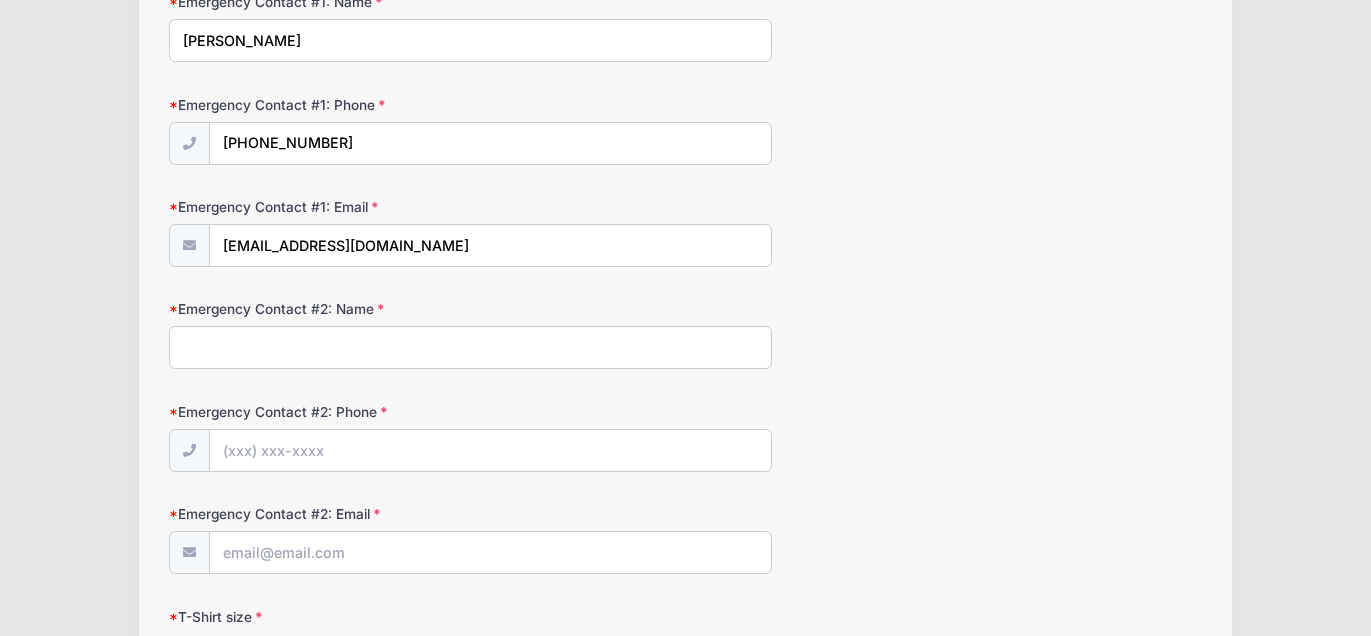 click on "Emergency Contact #2: Name" at bounding box center [470, 347] 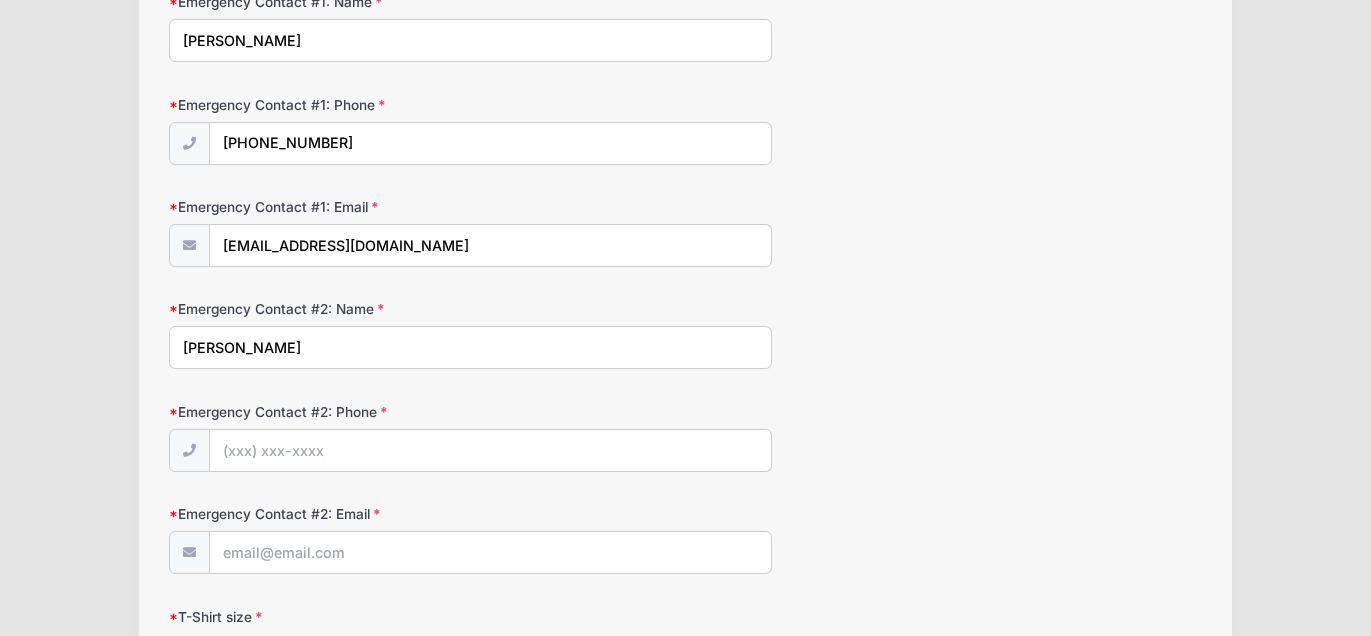 type on "Cindy Broman" 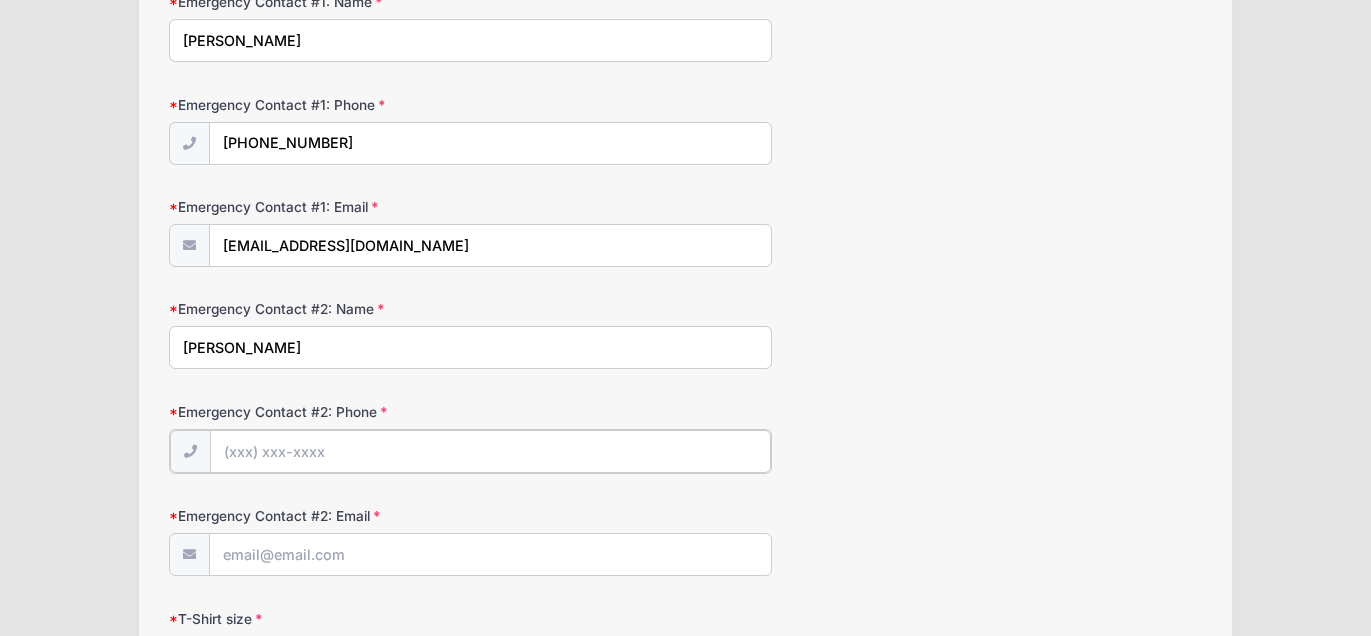 click on "Emergency Contact #2: Phone" at bounding box center [490, 451] 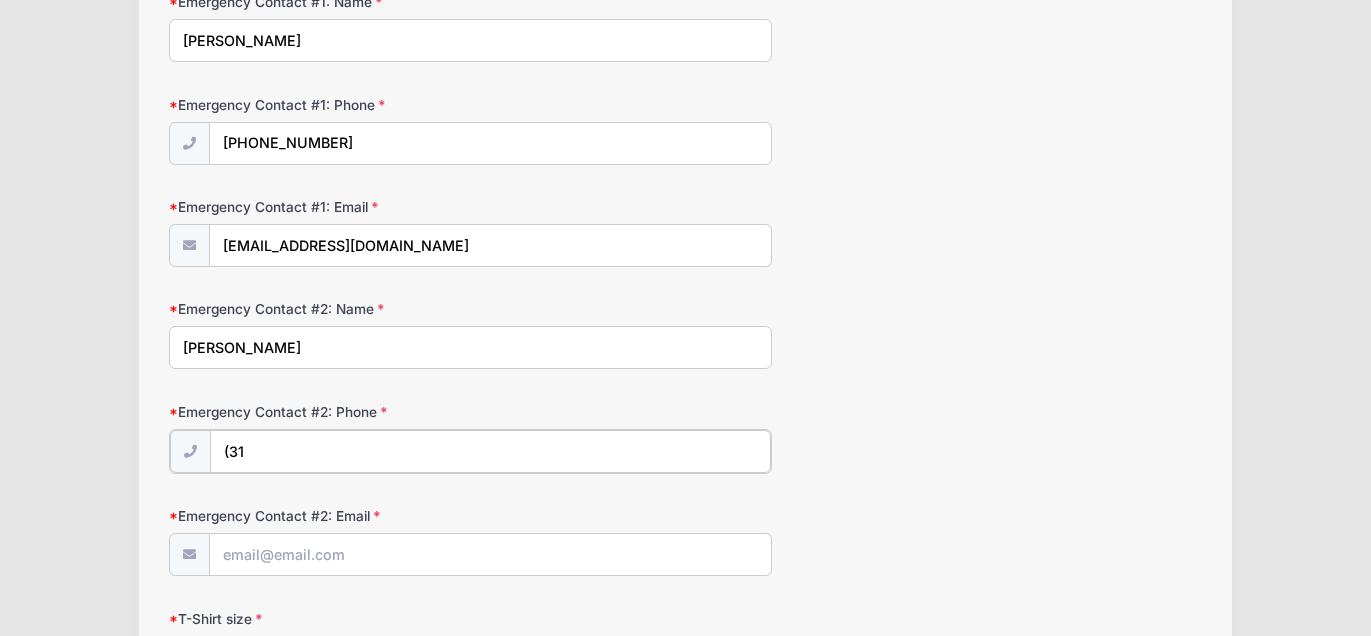 type on "(3" 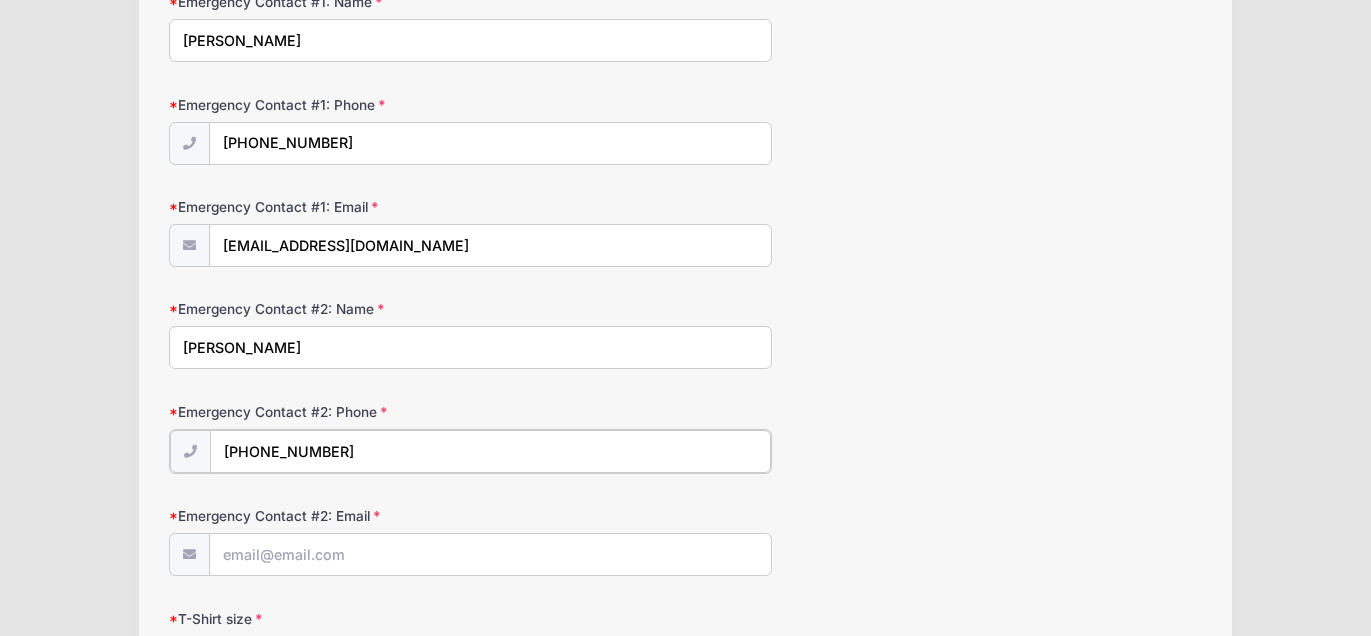 type on "(515) 729-5491" 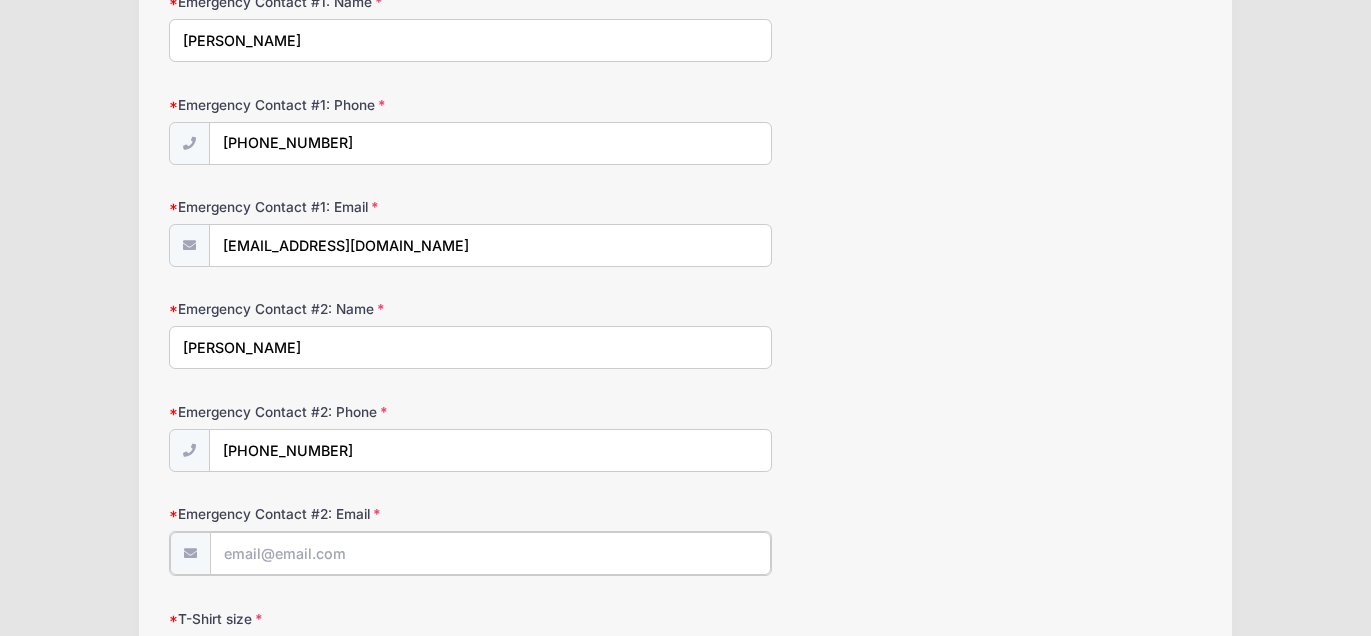 click on "Emergency Contact #2: Email" at bounding box center (490, 553) 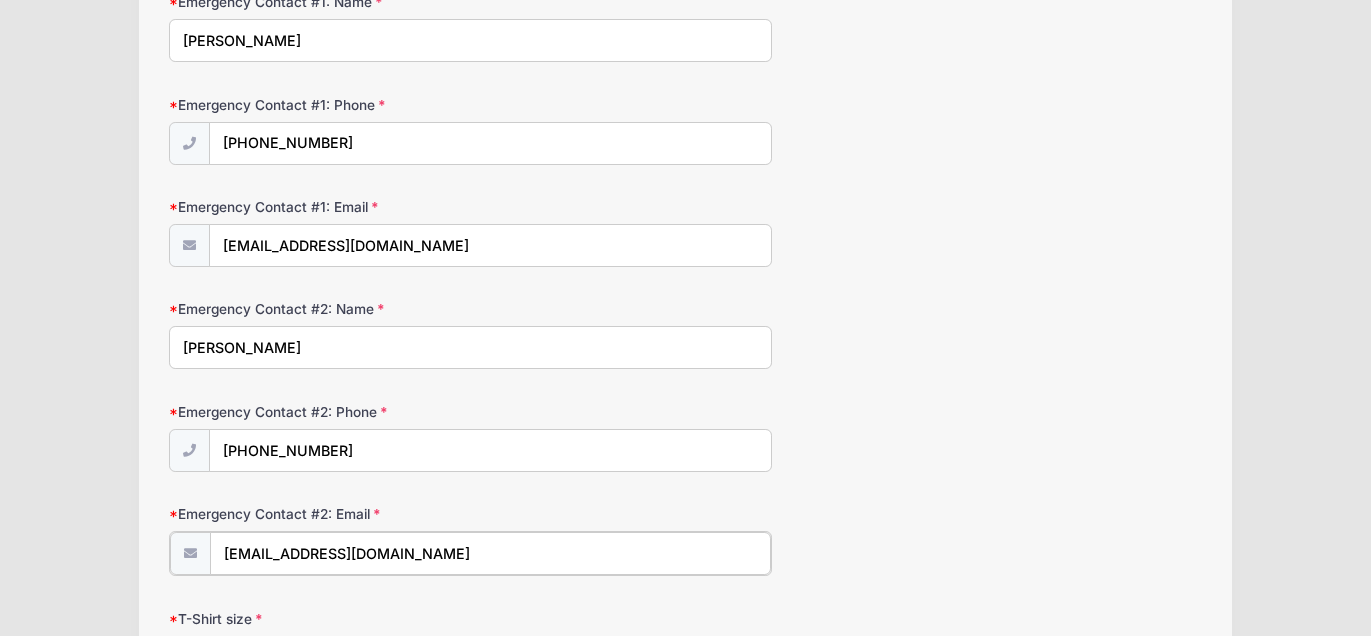 type on "cindymarkbroman@gmail.com" 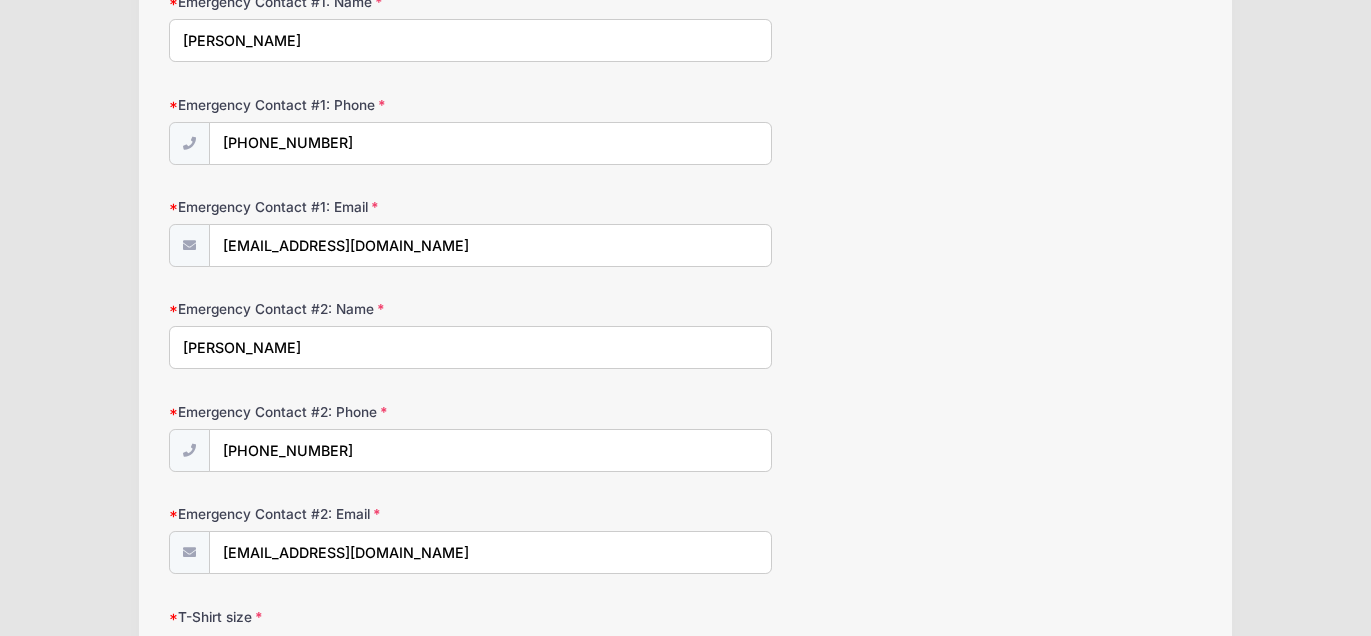click on "Emergency Contact #2: Phone
(515) 729-5491" at bounding box center [686, 437] 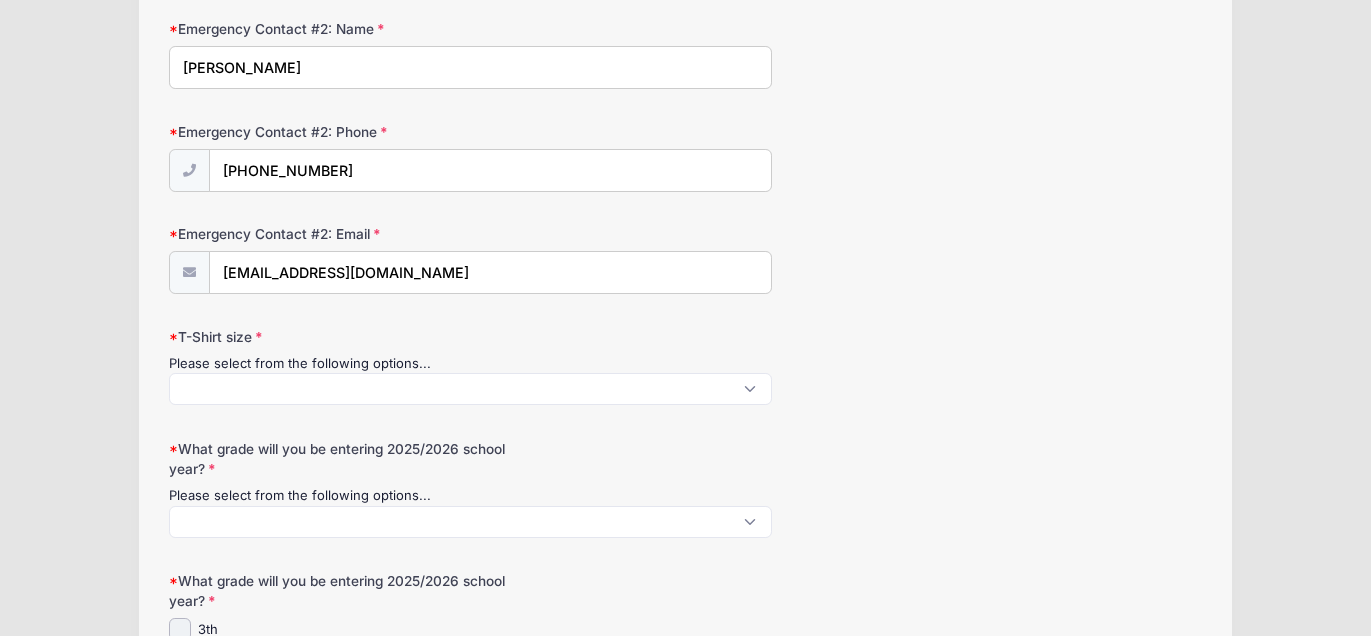 scroll, scrollTop: 993, scrollLeft: 0, axis: vertical 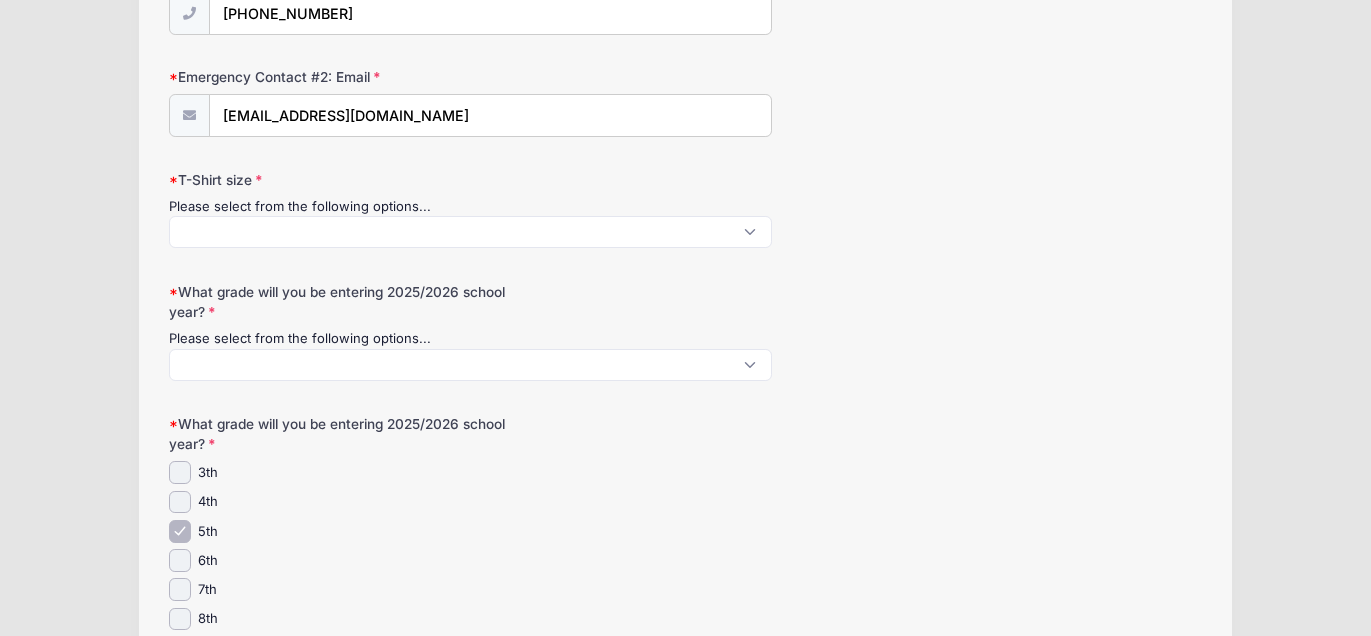 click at bounding box center (470, 232) 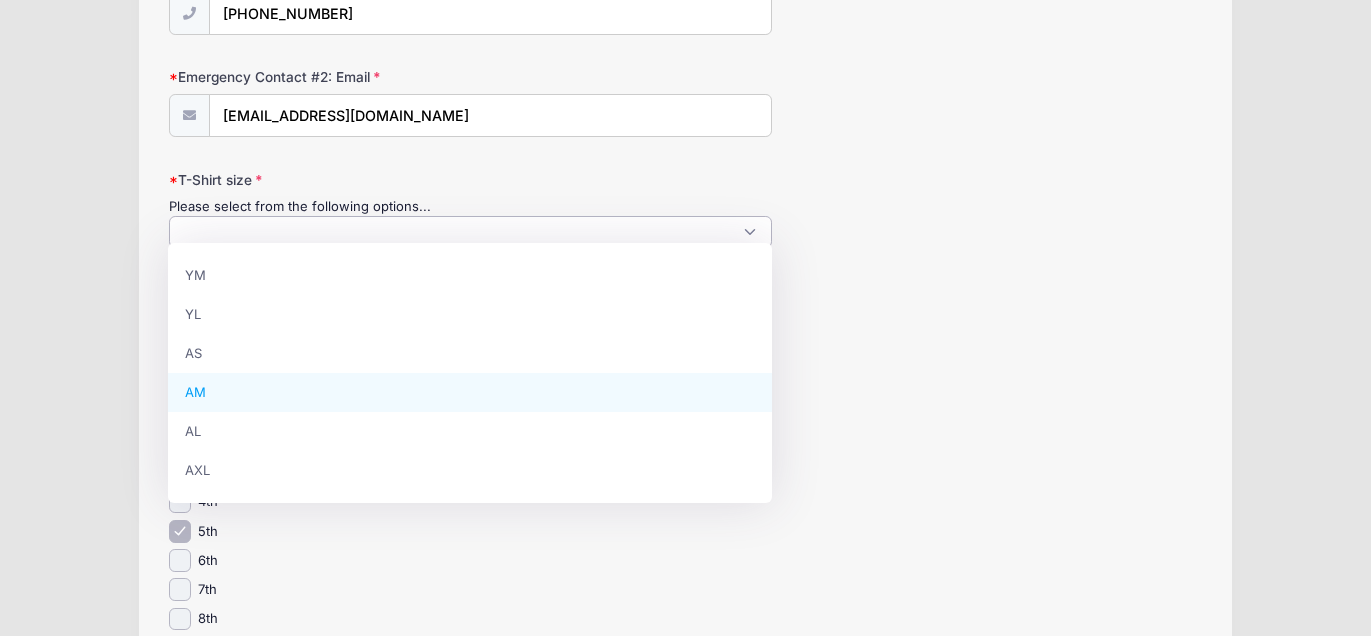 select on "AM" 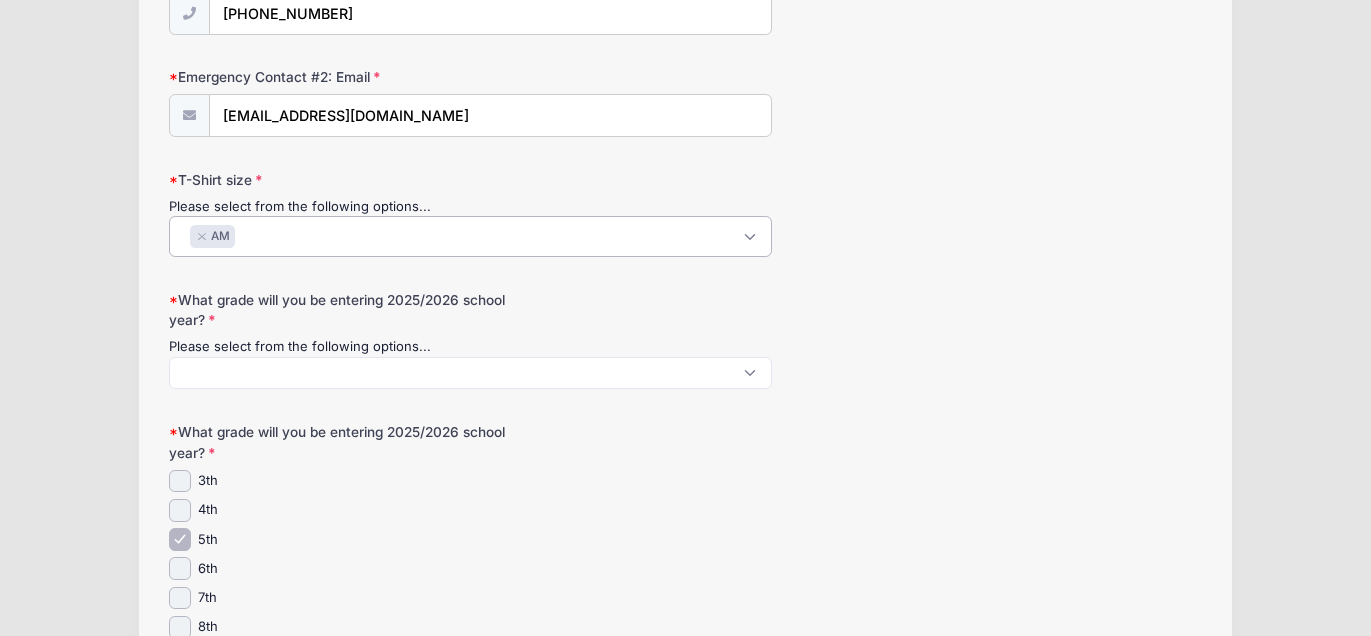 scroll, scrollTop: 54, scrollLeft: 0, axis: vertical 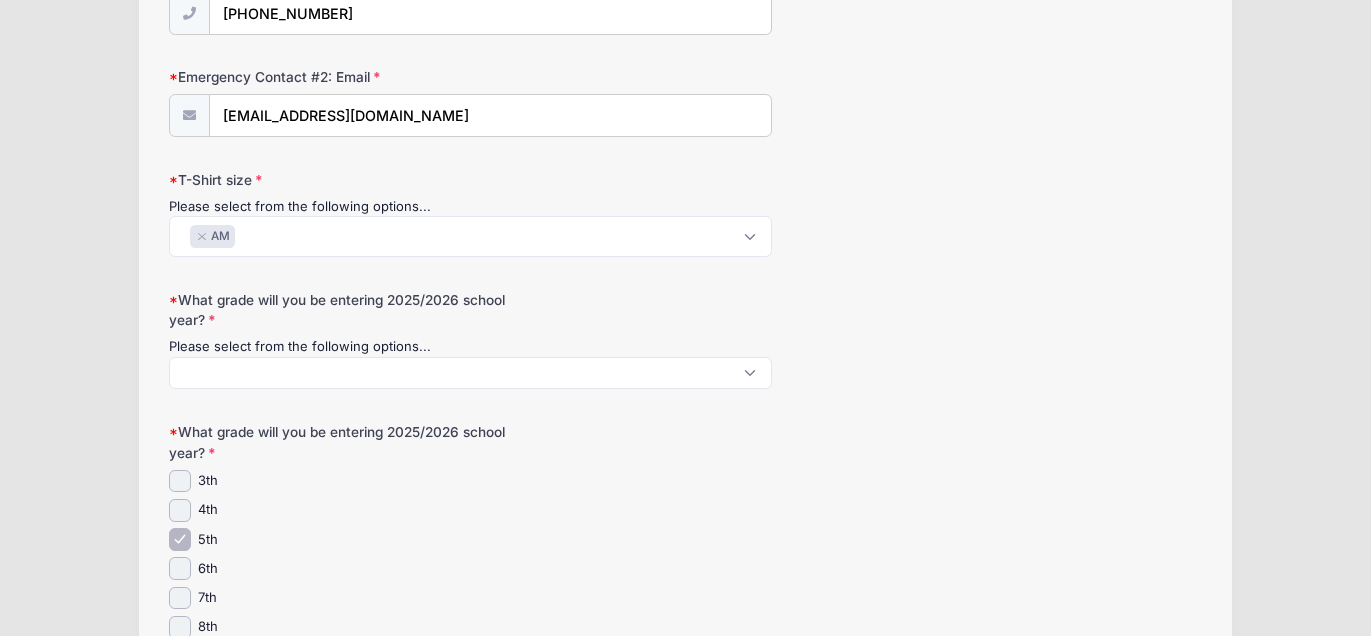 click at bounding box center (470, 373) 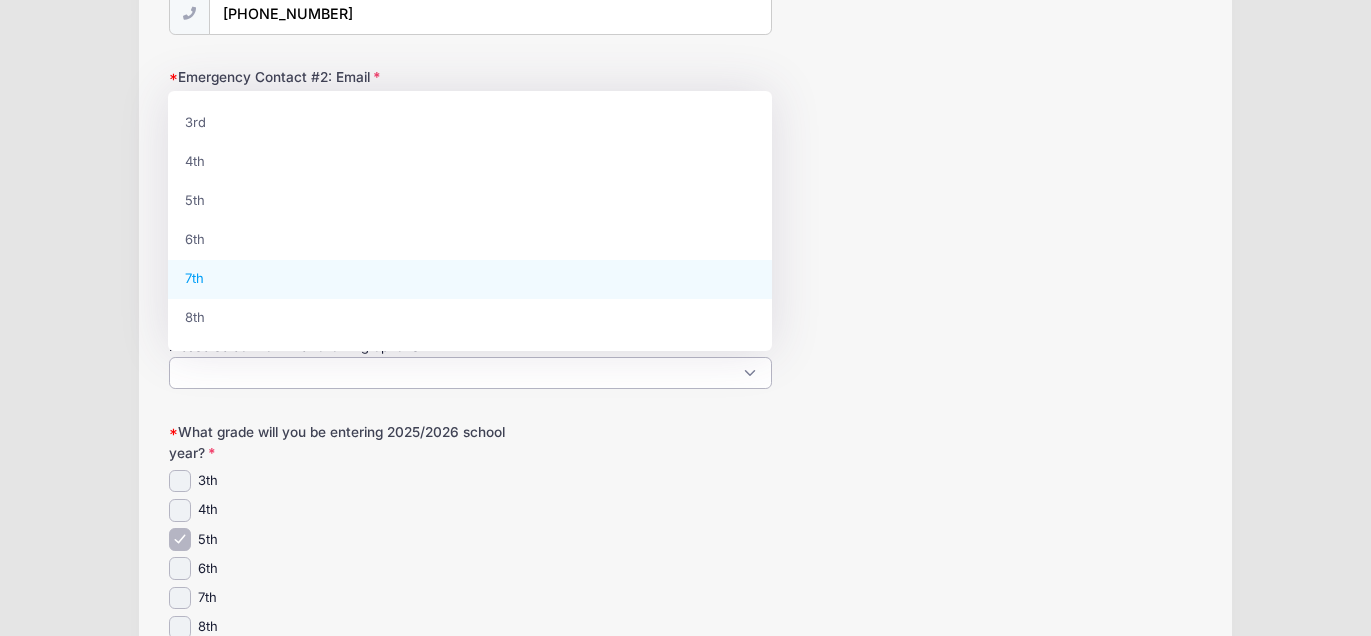 select on "7th" 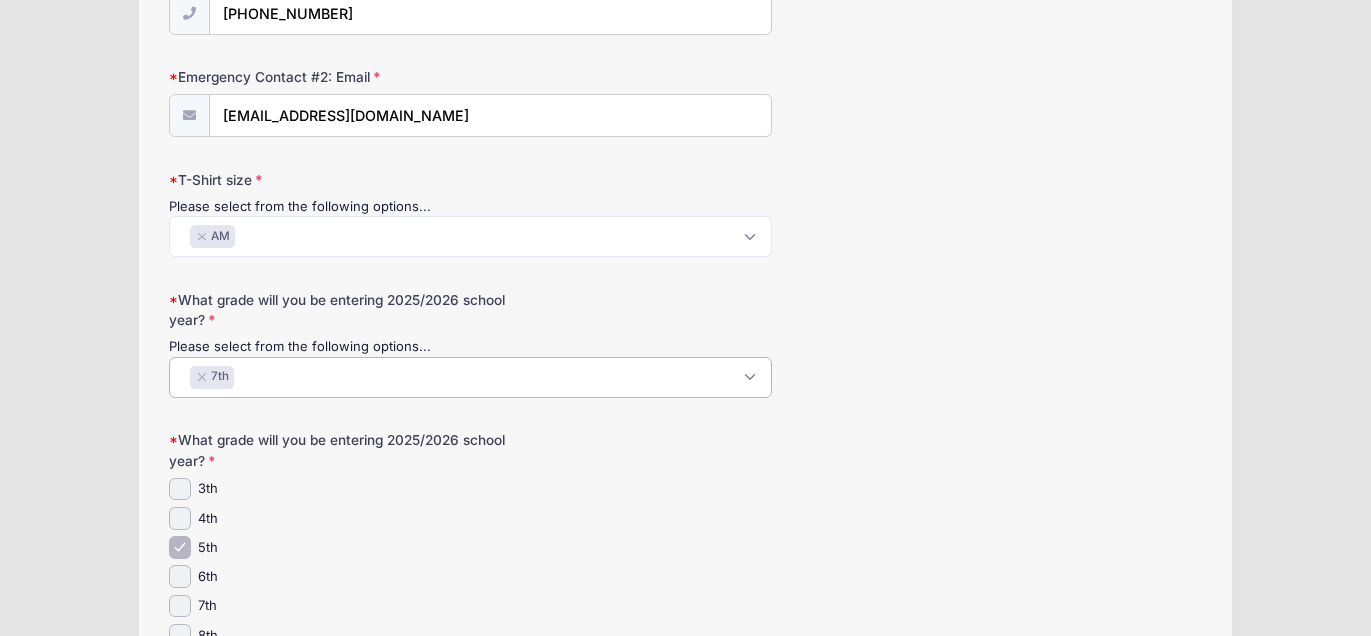 scroll, scrollTop: 72, scrollLeft: 0, axis: vertical 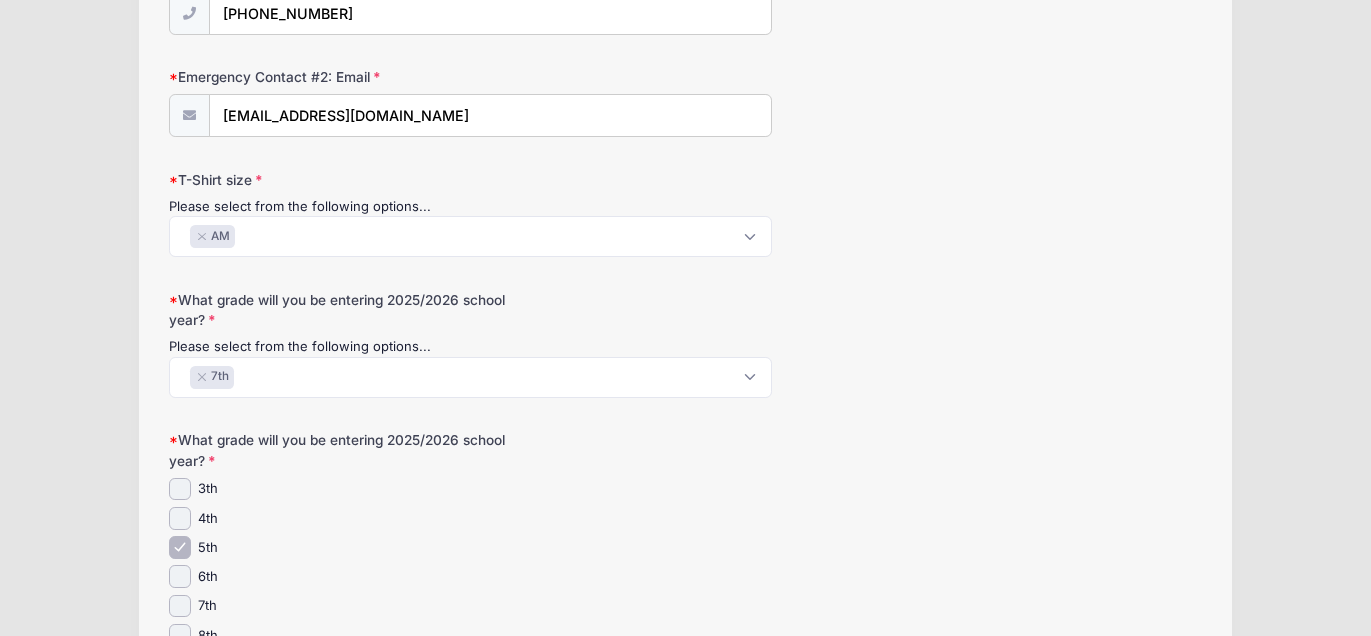 click on "What grade will you be entering 2025/2026 school year?
Please select from the following options...
3rd
4th
5th
6th
7th
8th
× 7th" at bounding box center (686, 344) 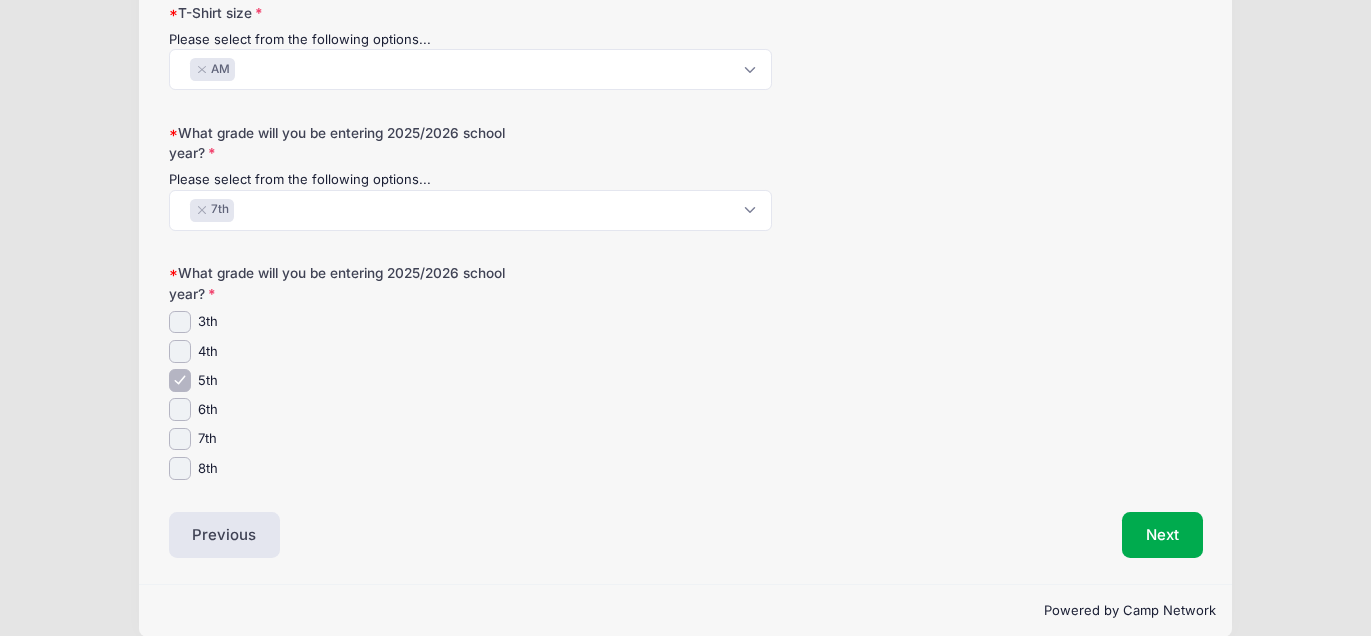 scroll, scrollTop: 1179, scrollLeft: 0, axis: vertical 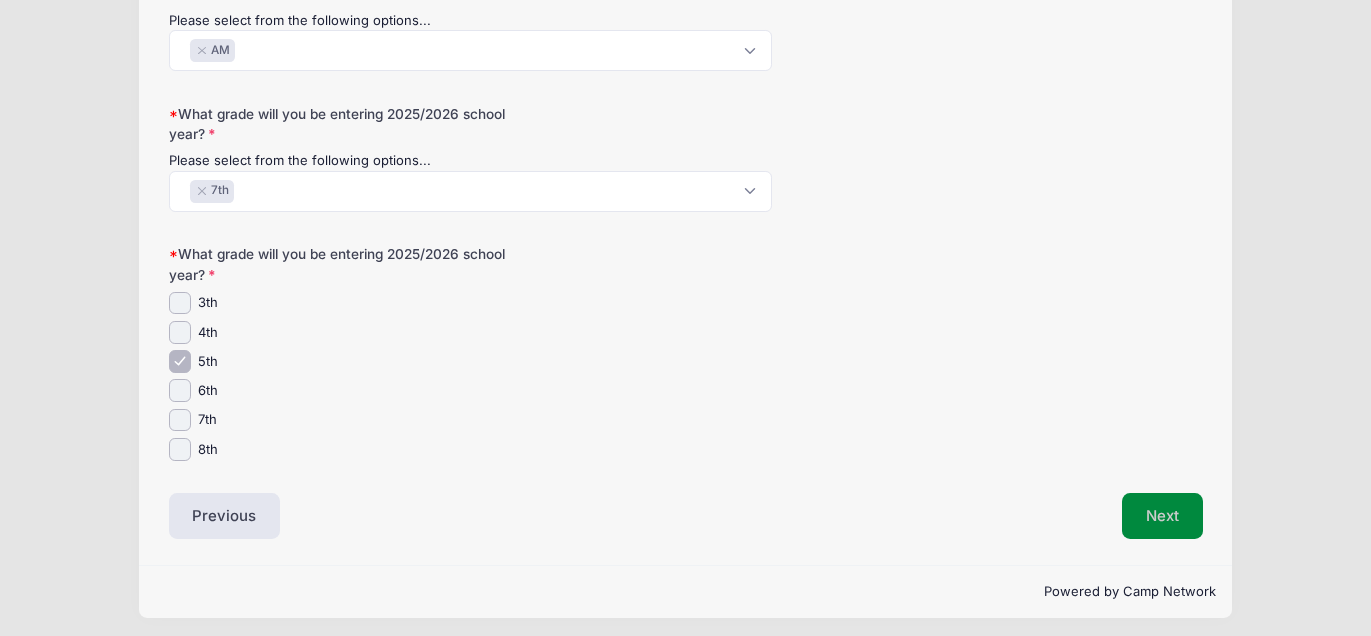 click on "Next" at bounding box center (1162, 516) 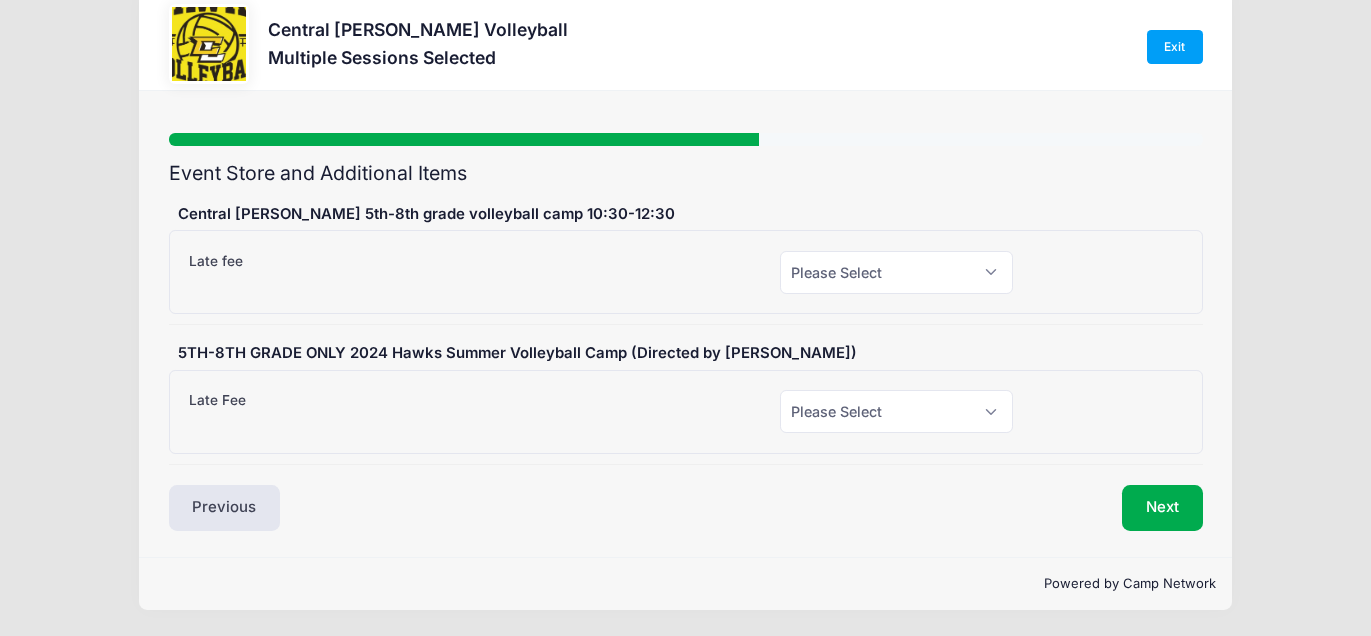 scroll, scrollTop: 2, scrollLeft: 0, axis: vertical 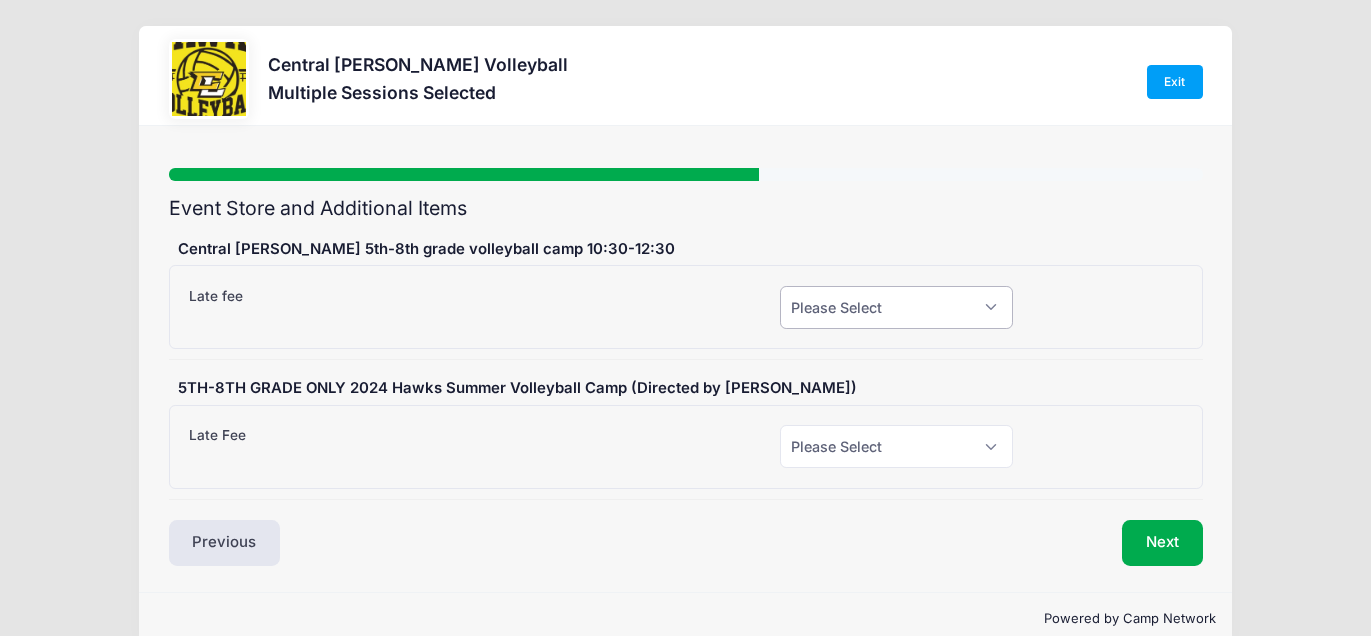 click on "Please Select Yes (+$10.00)
No" at bounding box center (897, 307) 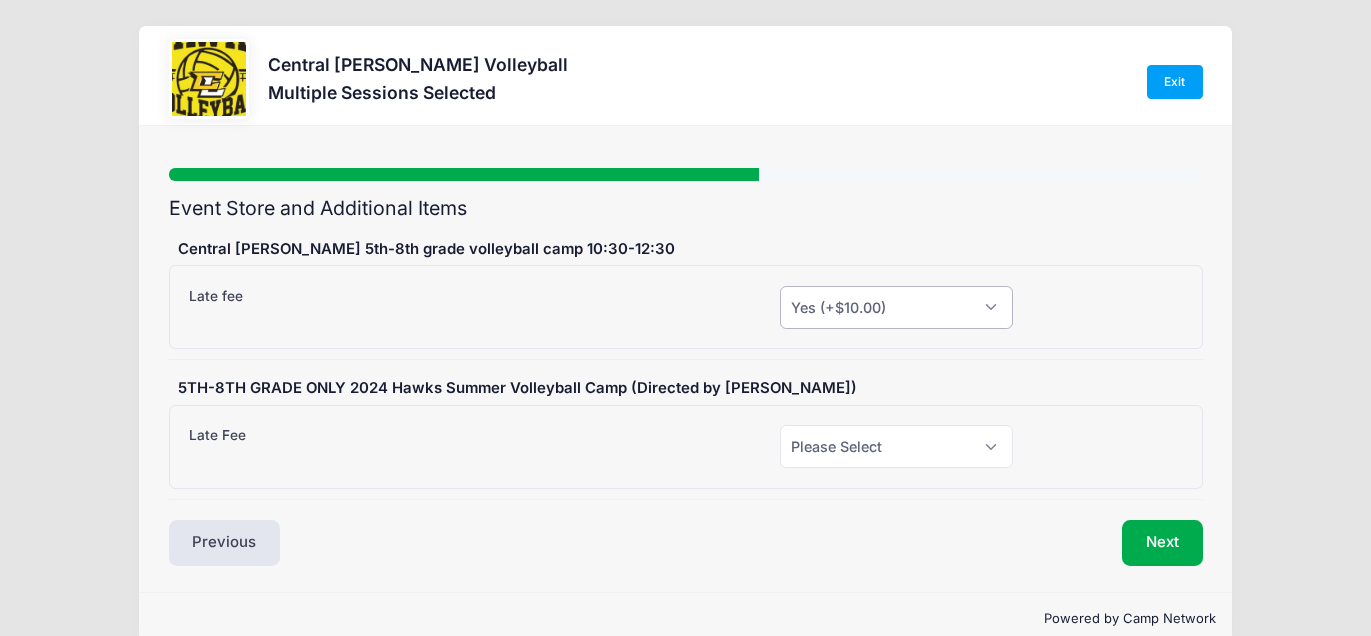 click on "Please Select Yes (+$10.00)
No" at bounding box center [897, 307] 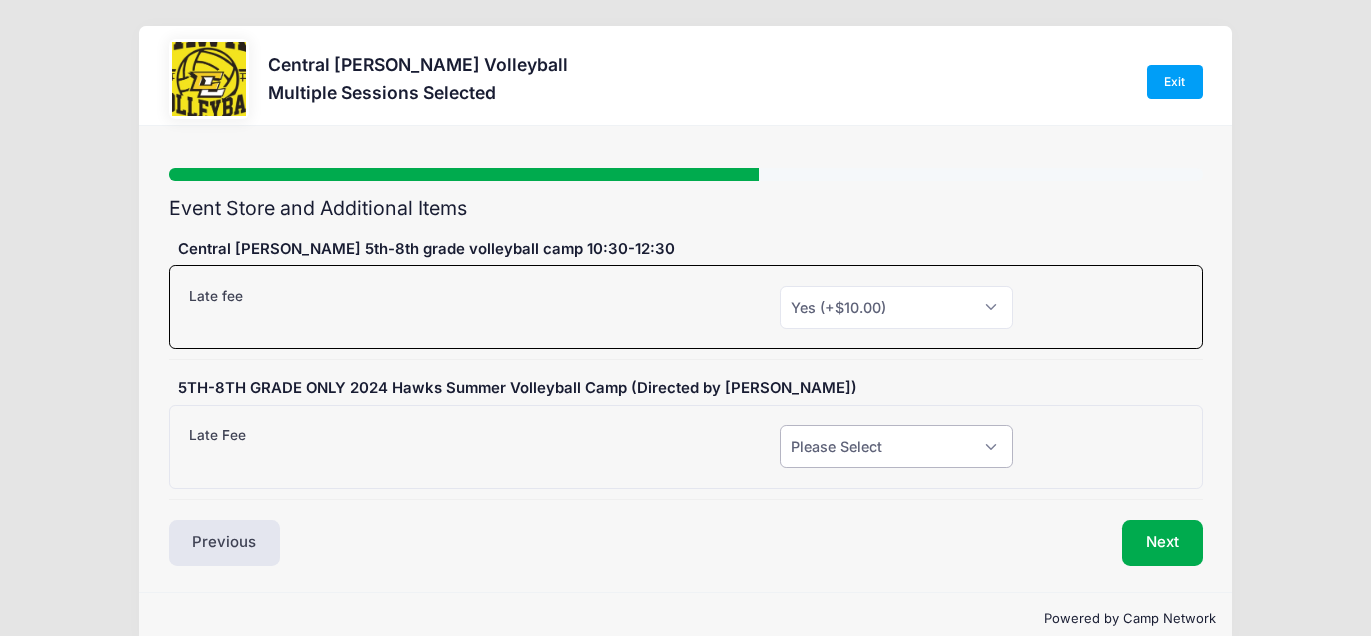click on "Please Select Yes (+$10.00)
No" at bounding box center [897, 446] 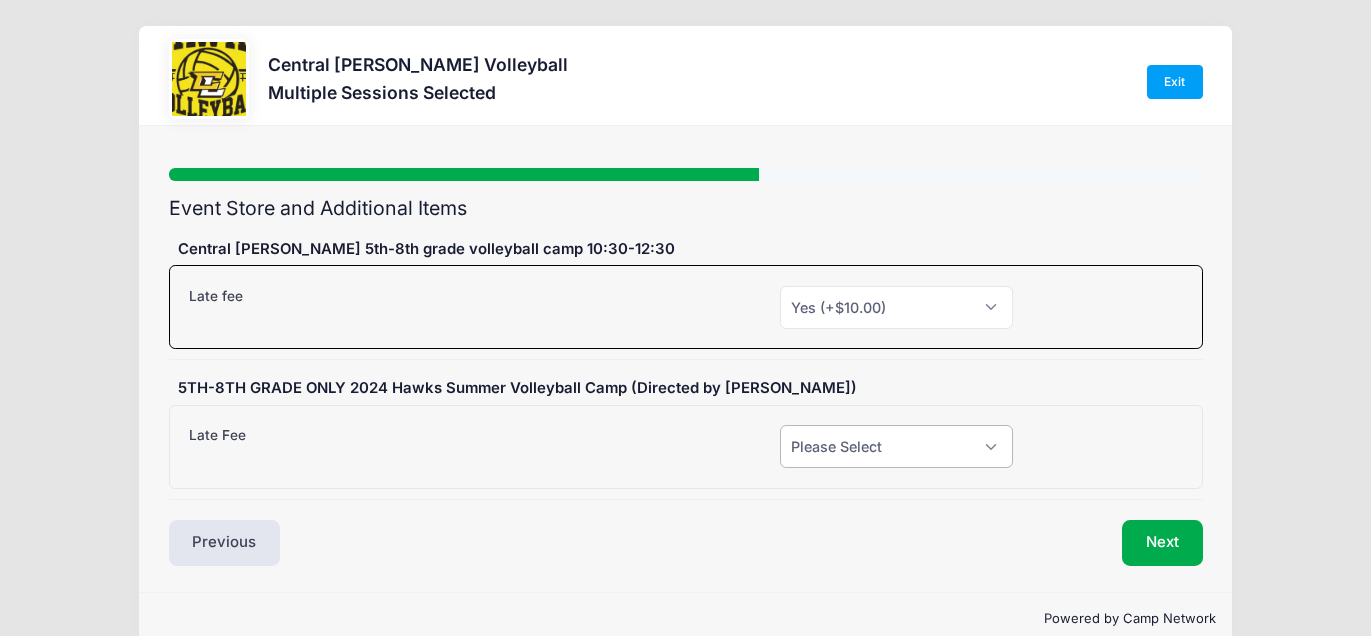 select on "0" 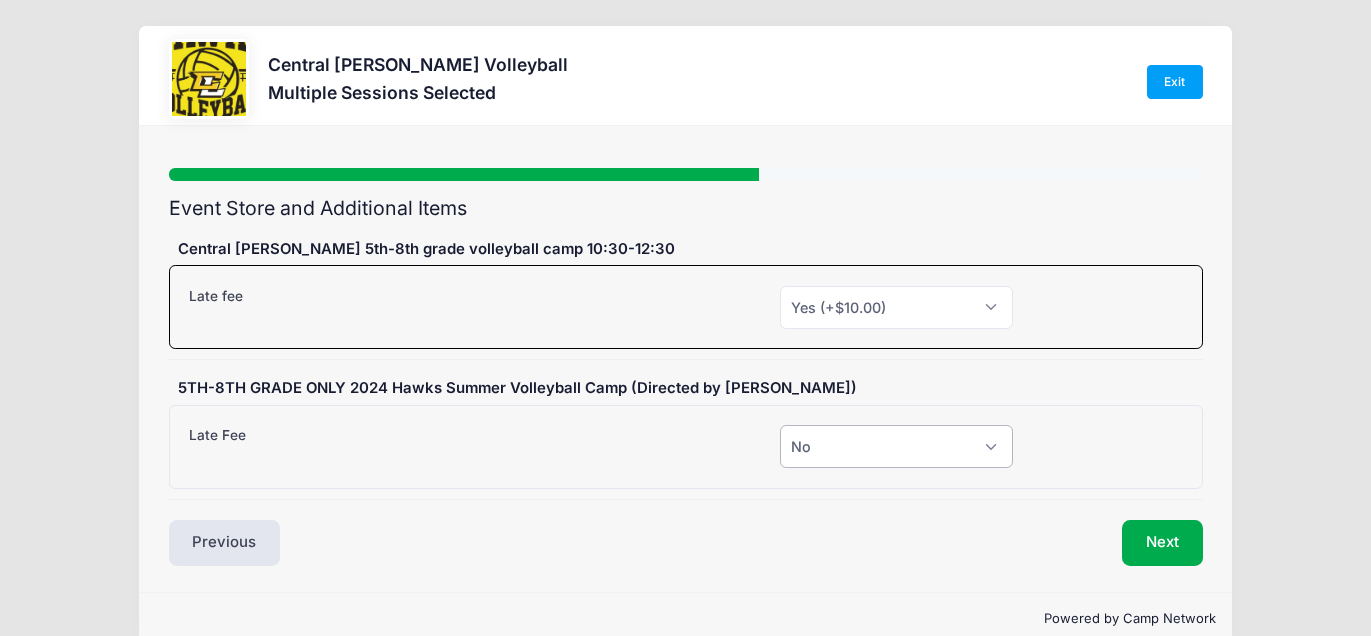 click on "Please Select Yes (+$10.00)
No" at bounding box center [897, 446] 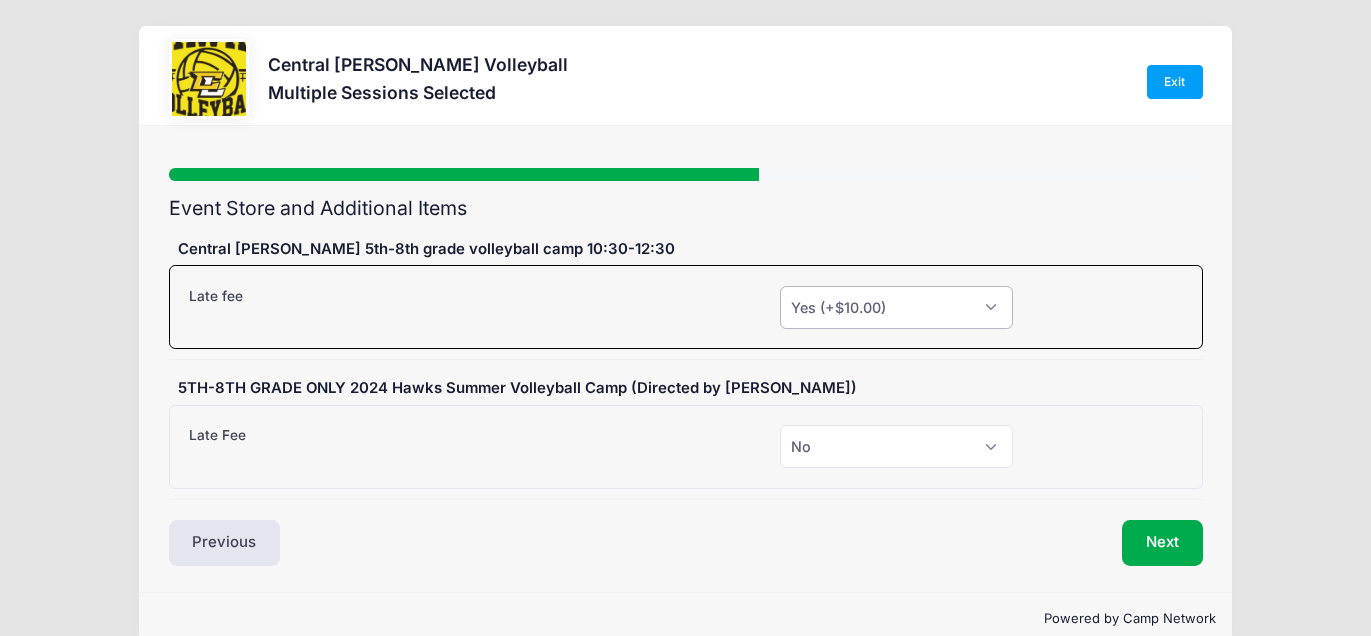 click on "Please Select Yes (+$10.00)
No" at bounding box center [897, 307] 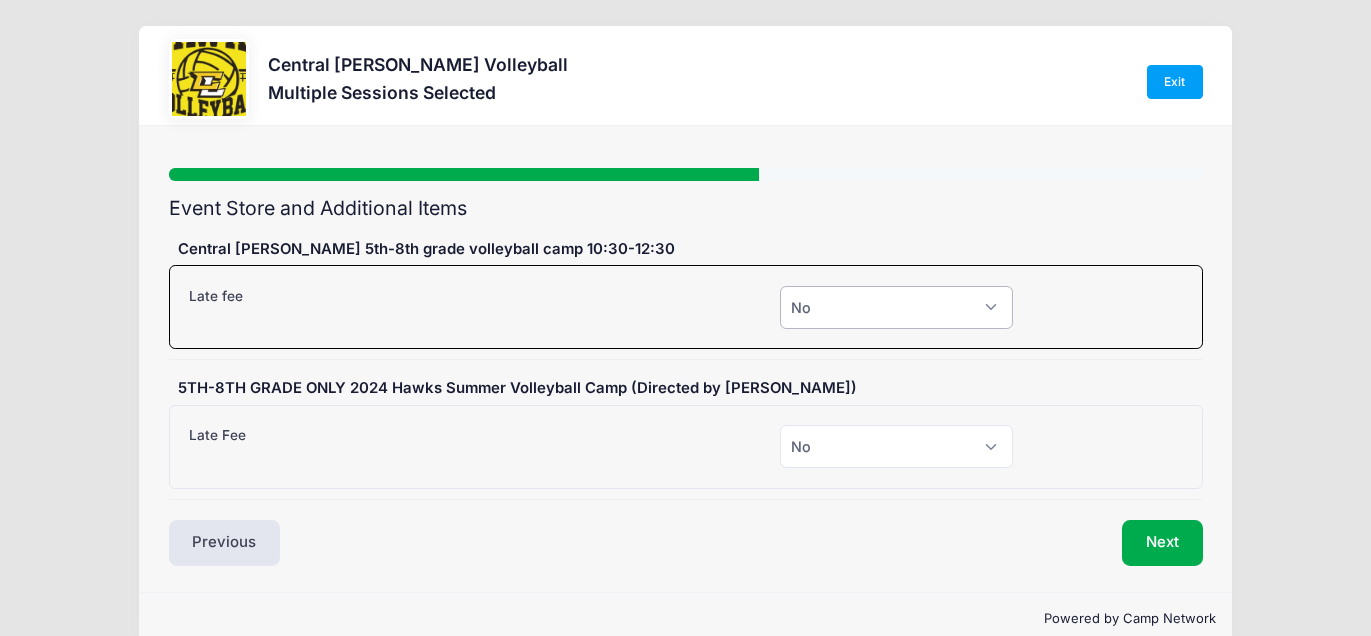 click on "Please Select Yes (+$10.00)
No" at bounding box center (897, 307) 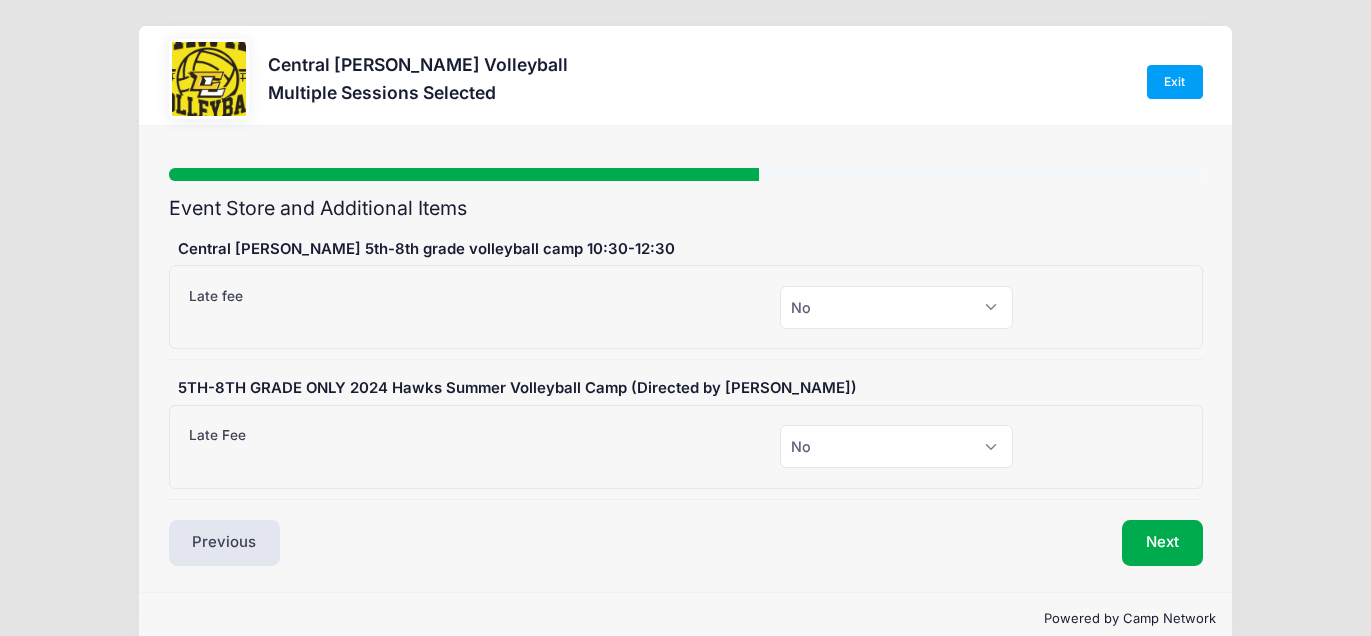 click on "Next" at bounding box center (949, 543) 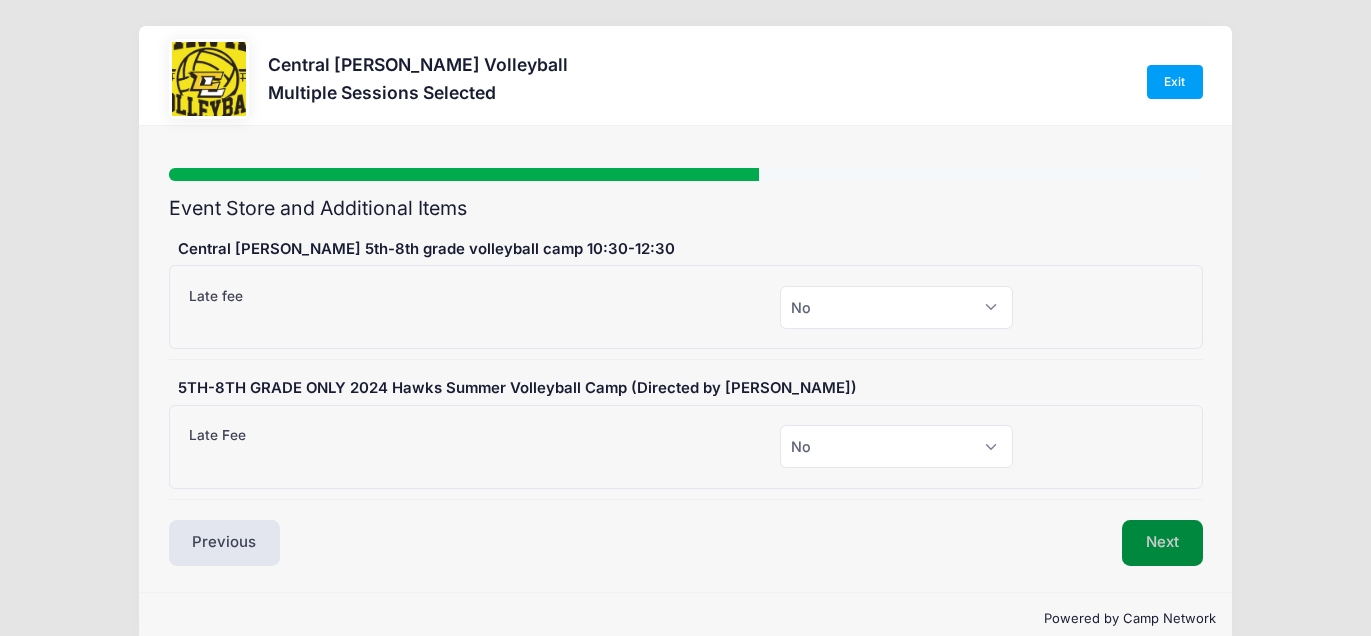 click on "Next" at bounding box center (1162, 543) 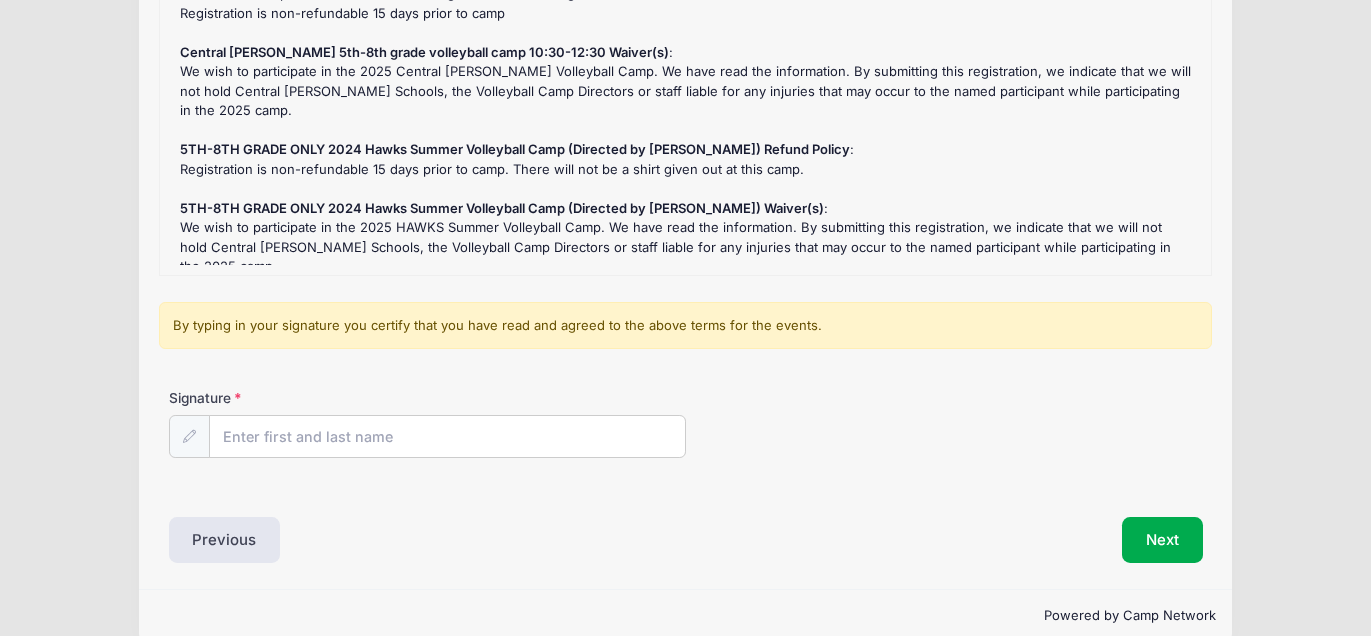 scroll, scrollTop: 275, scrollLeft: 0, axis: vertical 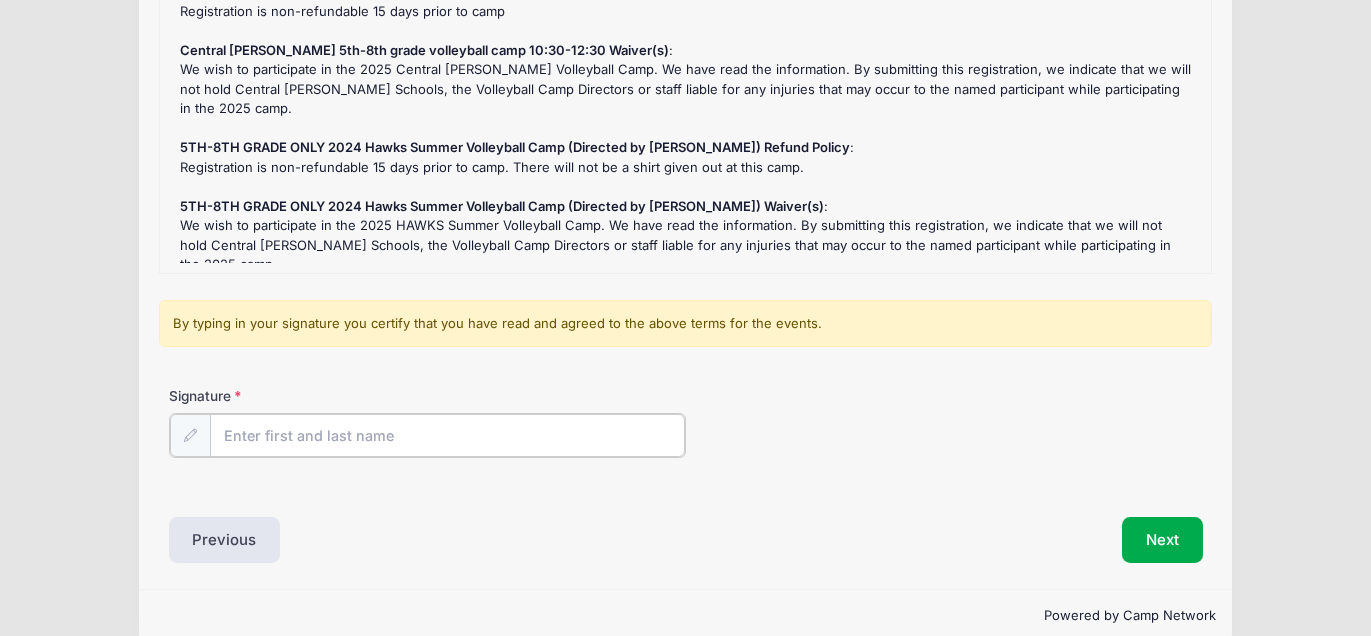 click on "Signature" at bounding box center (447, 435) 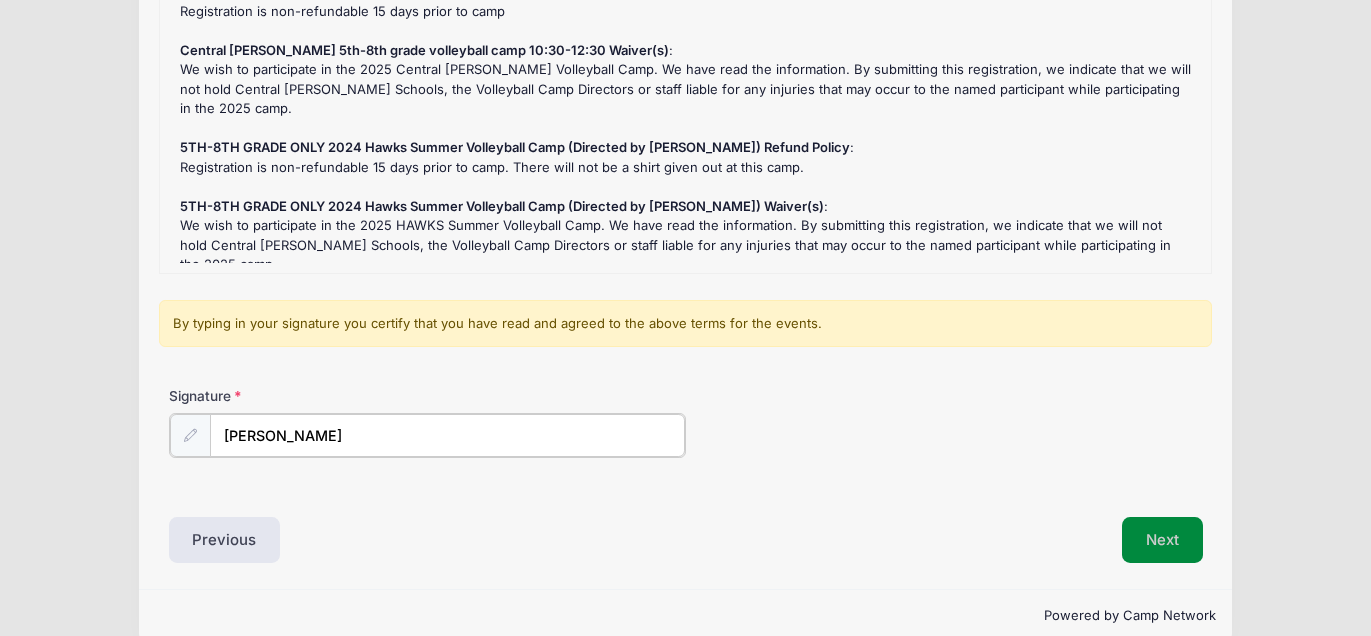 type on "Amanda M Mullins" 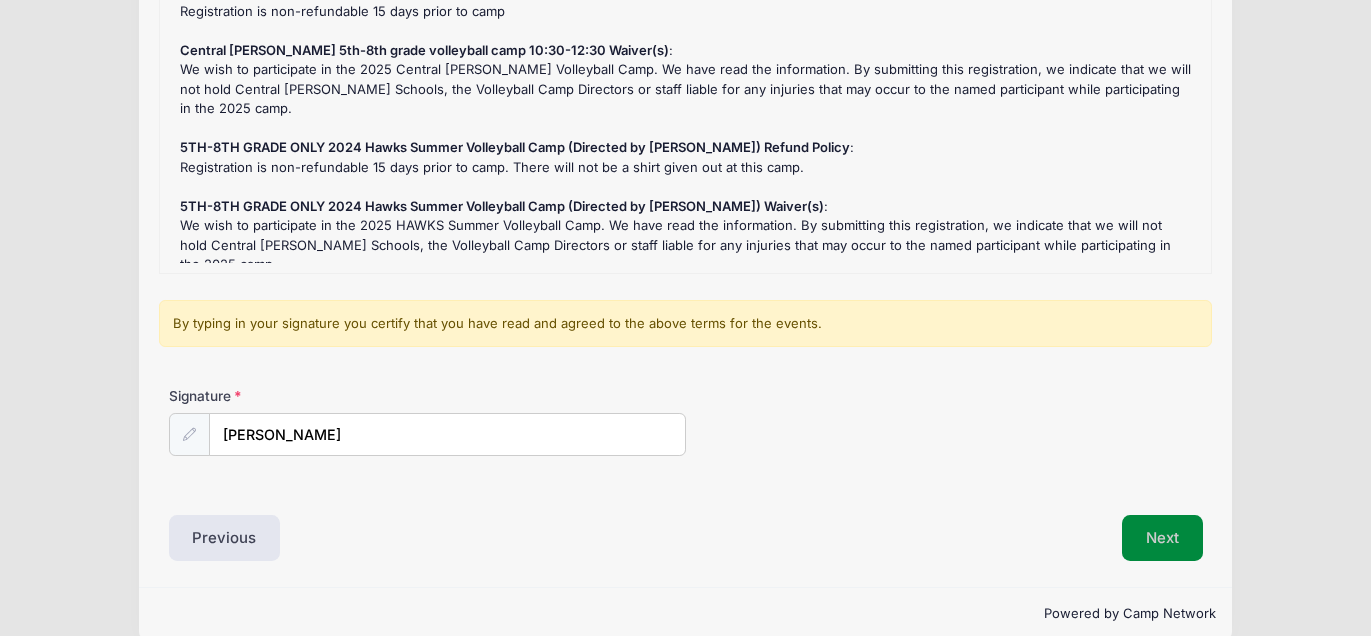 click on "Next" at bounding box center [1162, 538] 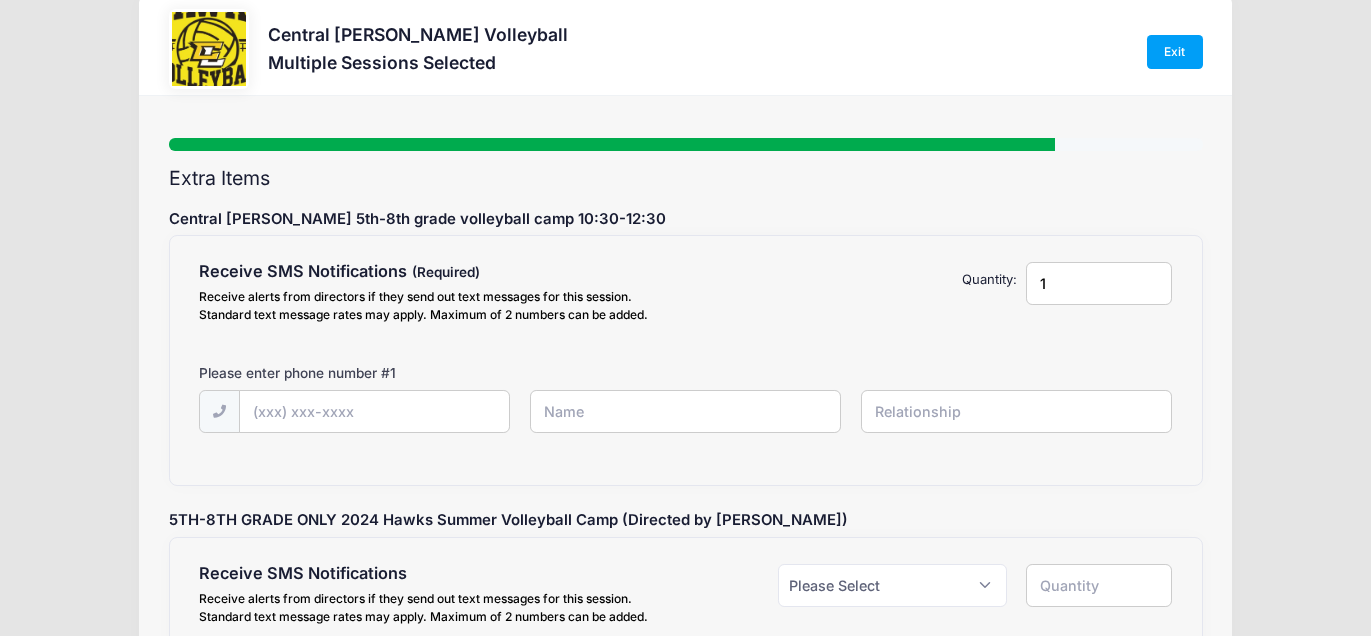 scroll, scrollTop: 0, scrollLeft: 0, axis: both 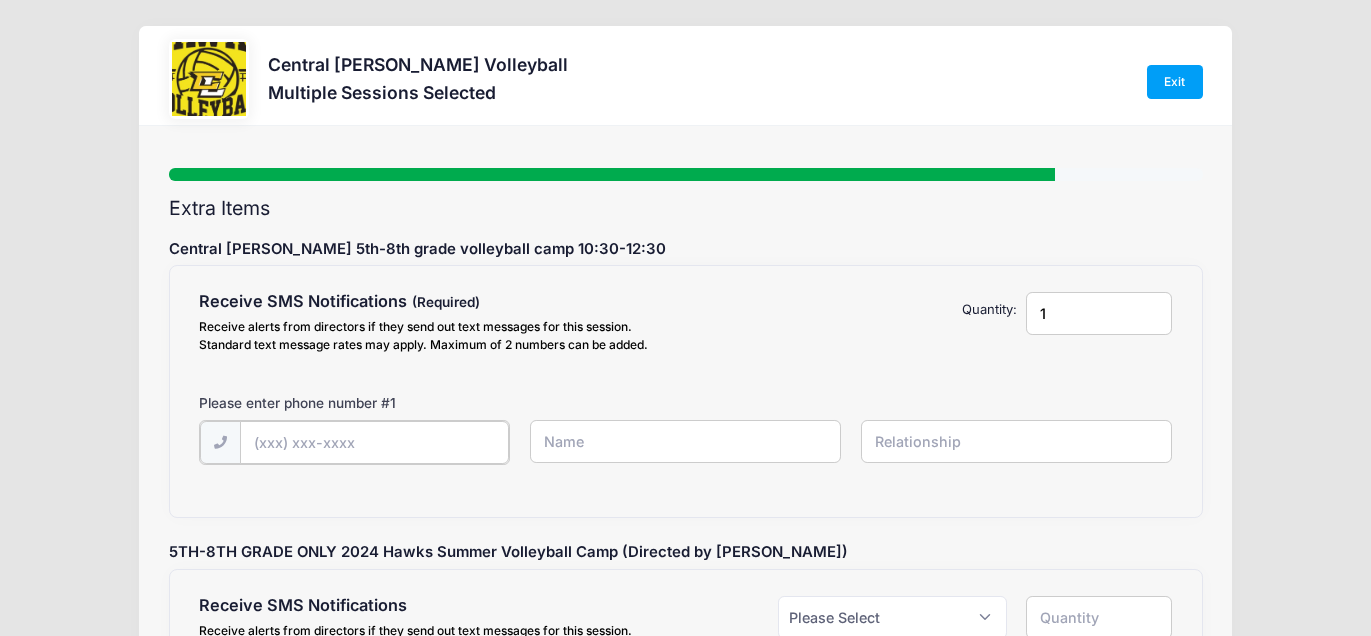 click at bounding box center [0, 0] 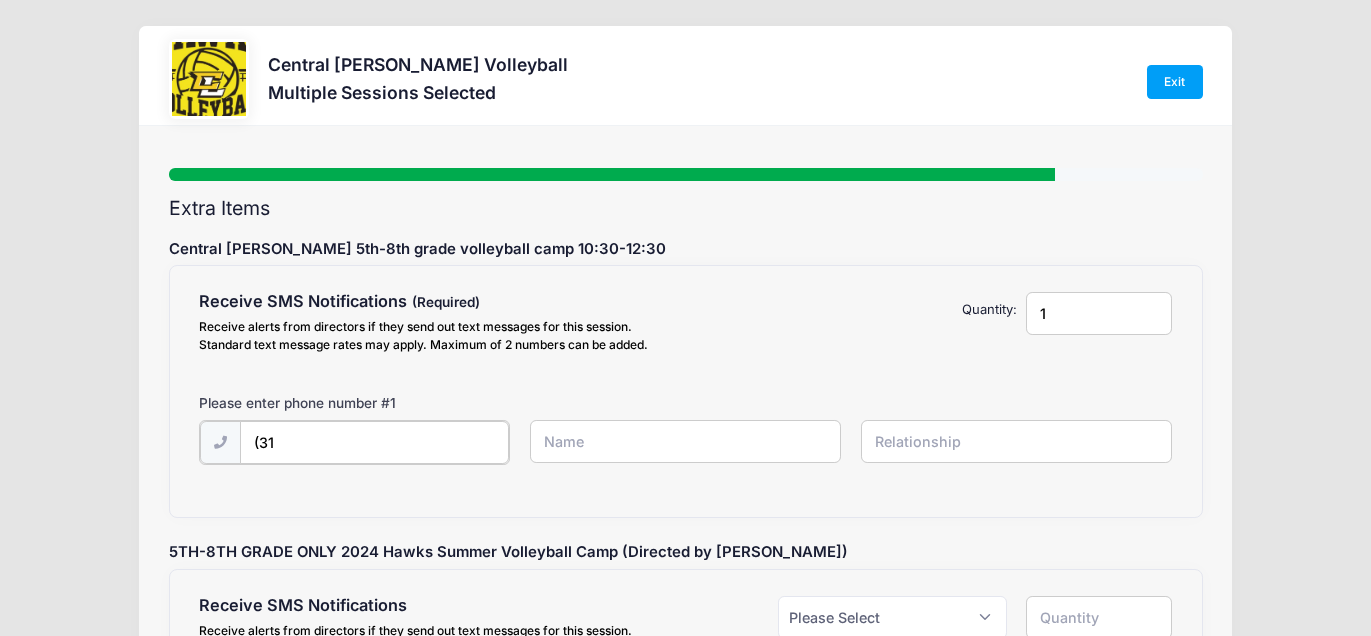 type on "(3" 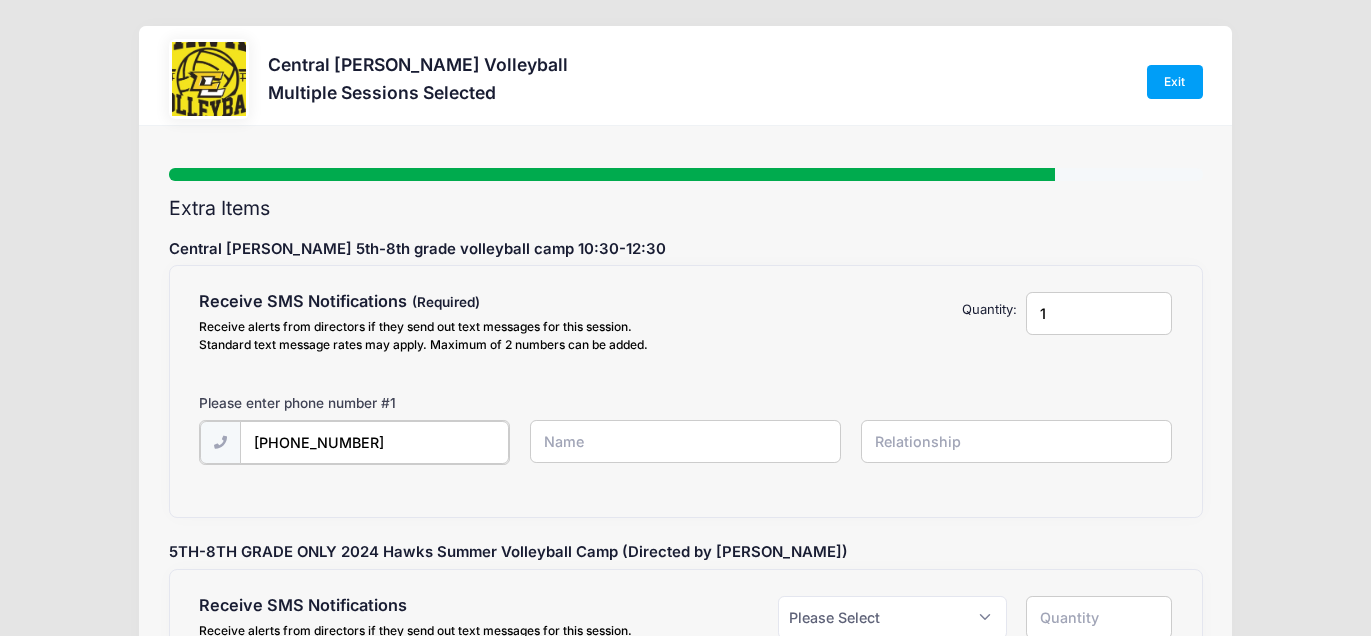 type on "(515) 360-8901" 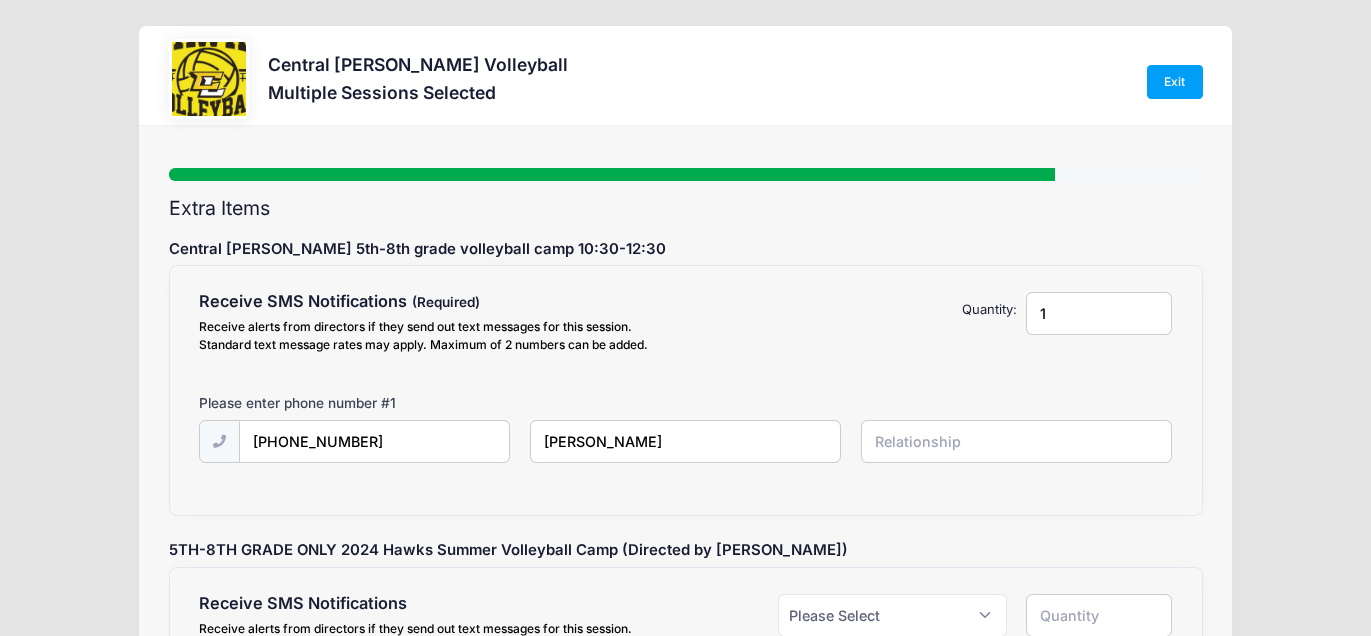 type on "Amanda" 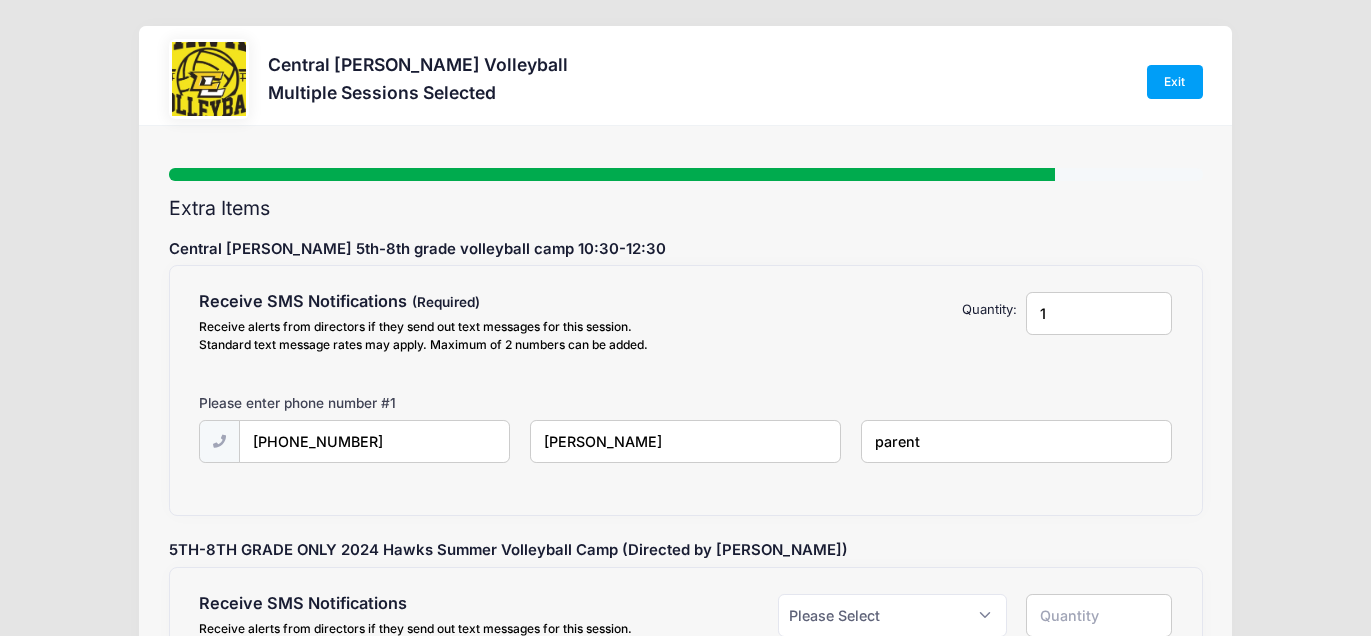 type on "parent" 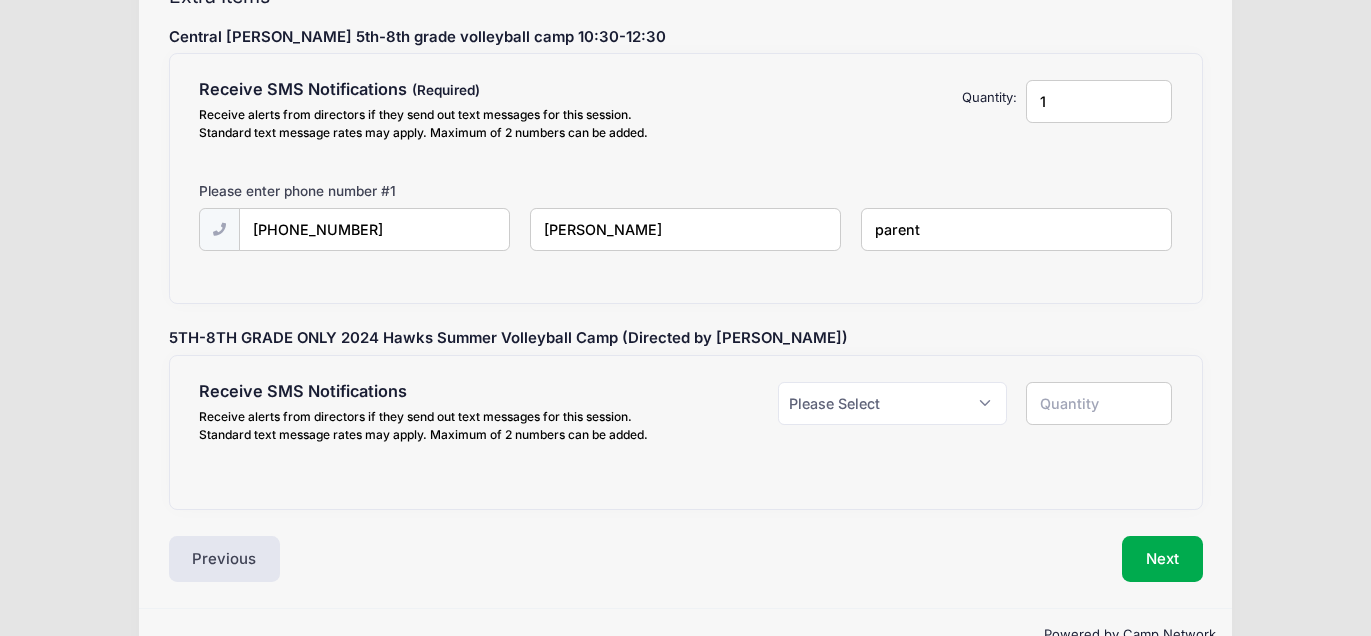 scroll, scrollTop: 214, scrollLeft: 0, axis: vertical 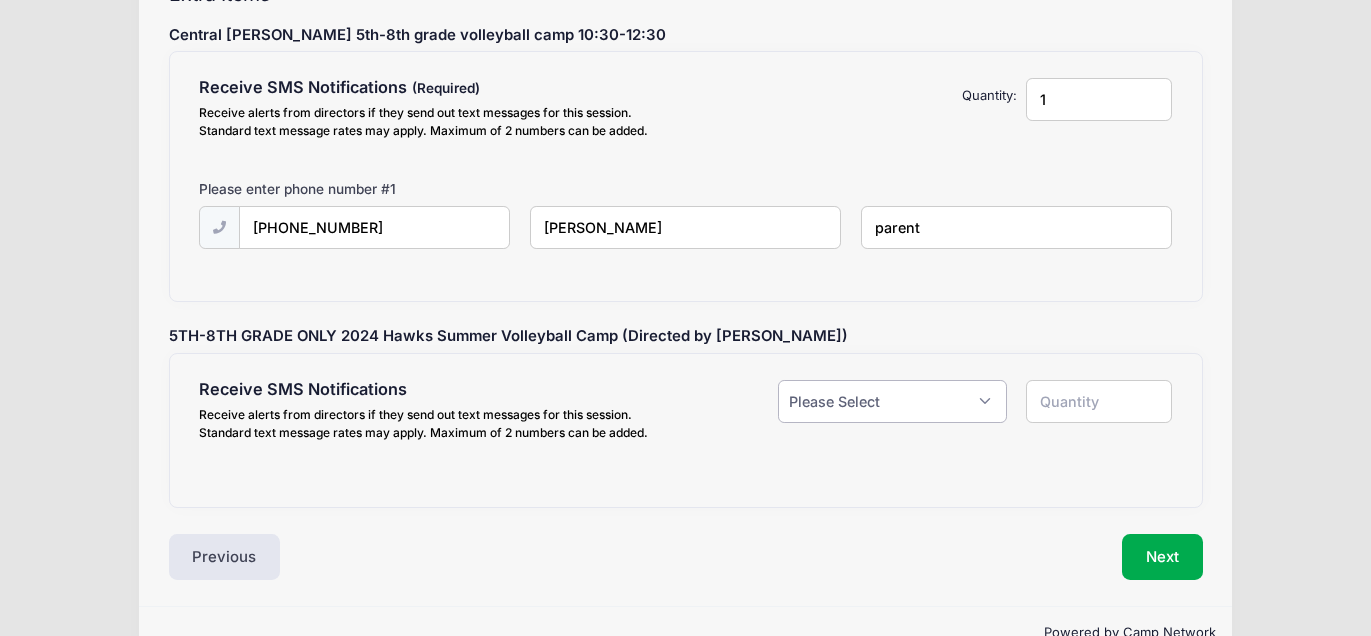 click on "Please Select Yes ($0.00)
No" at bounding box center (892, 401) 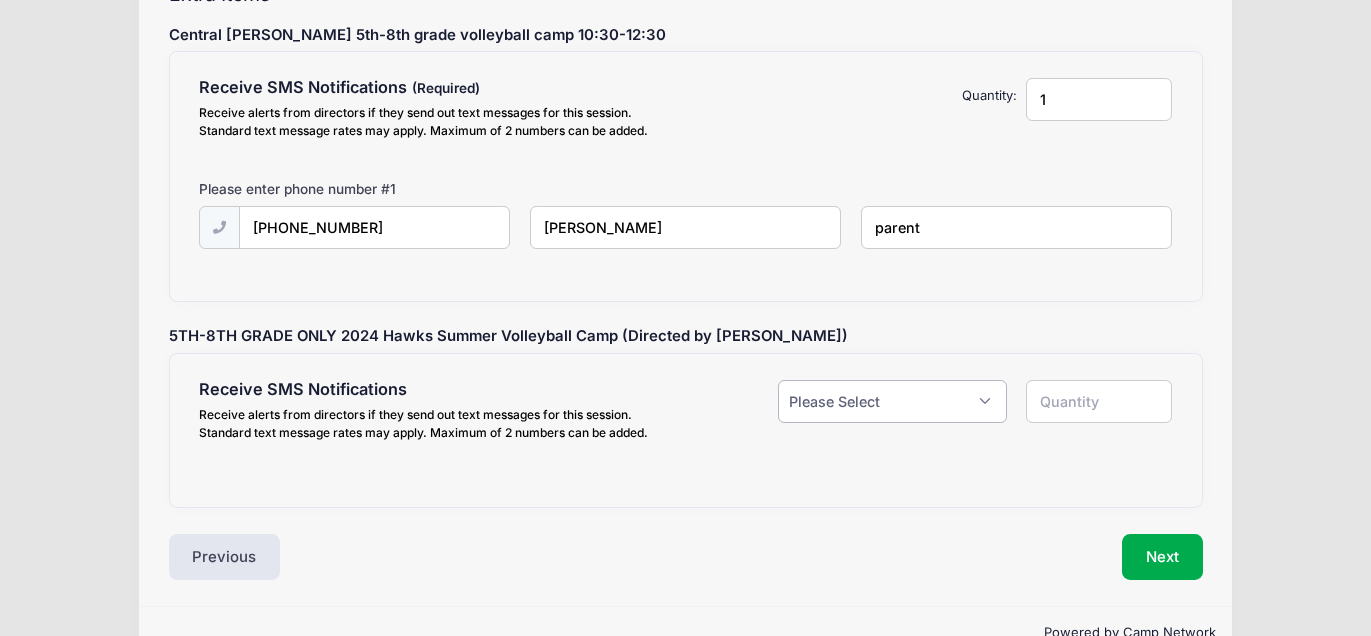 select on "1" 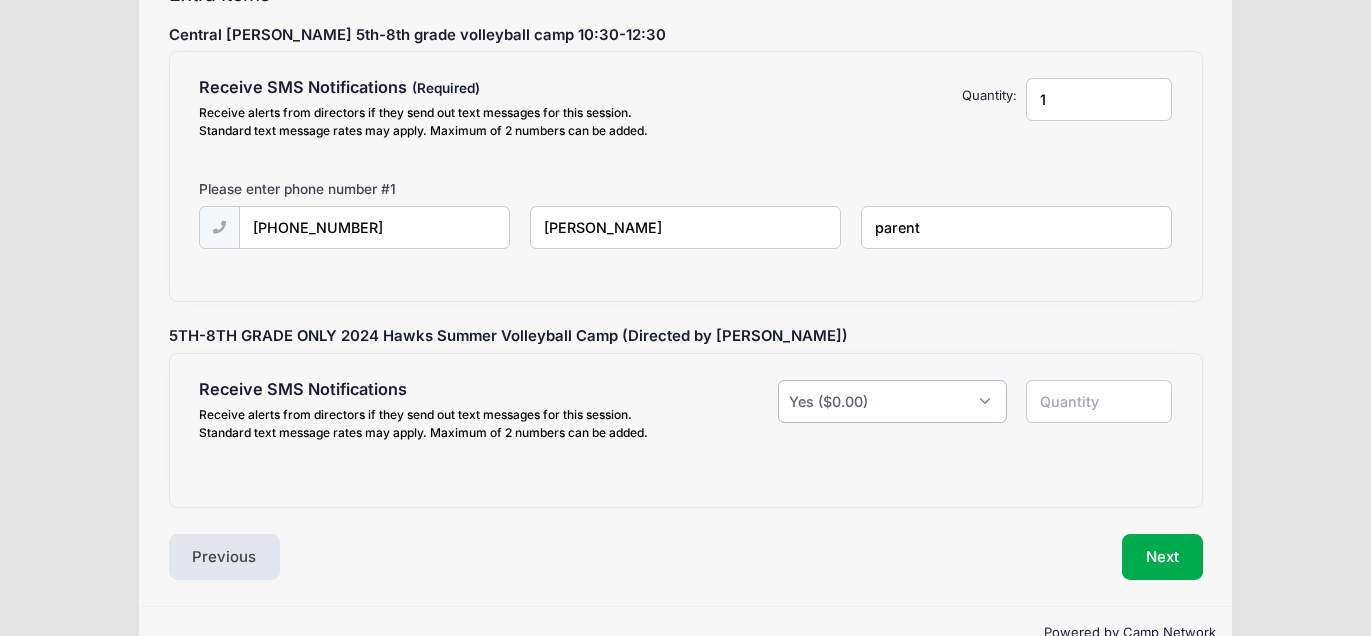 click on "Please Select Yes ($0.00)
No" at bounding box center (892, 401) 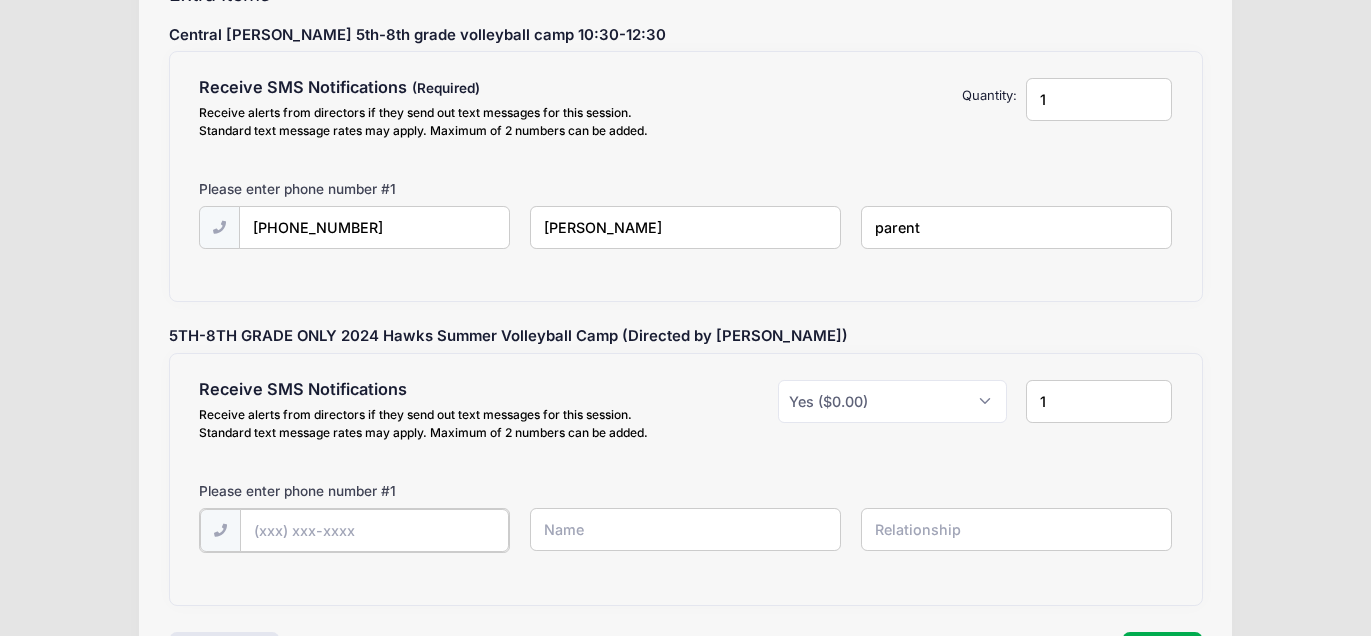 click at bounding box center [0, 0] 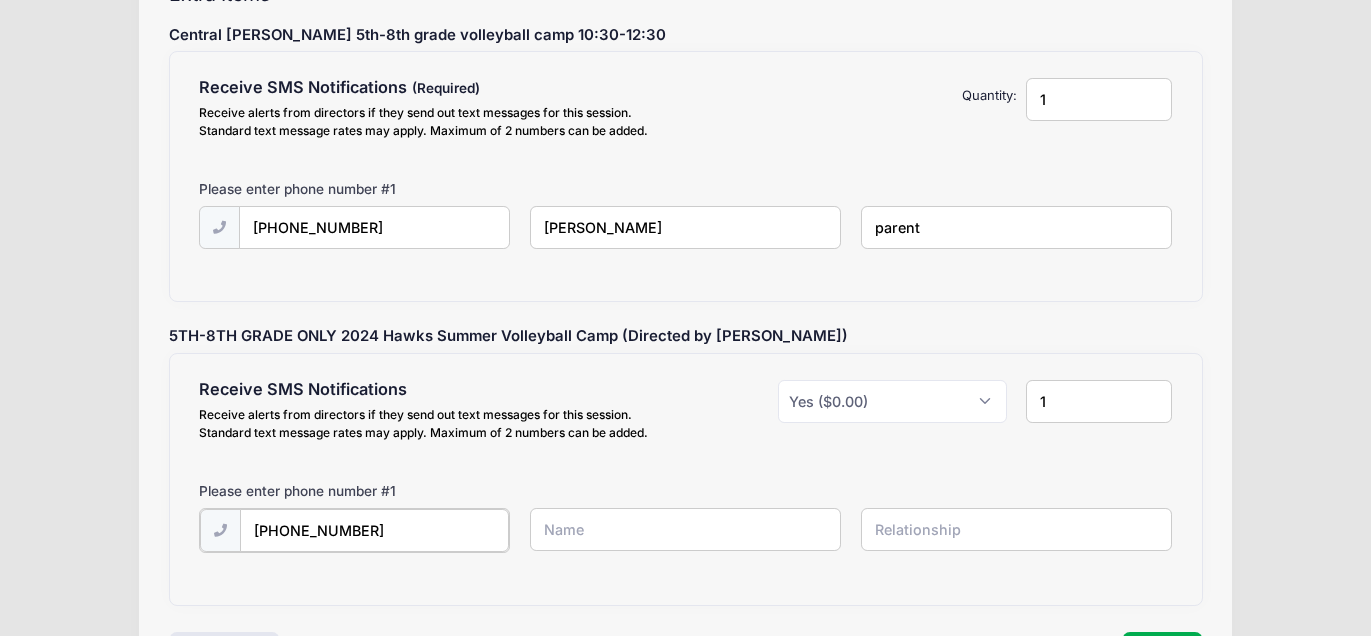 type on "(319) 461-0935" 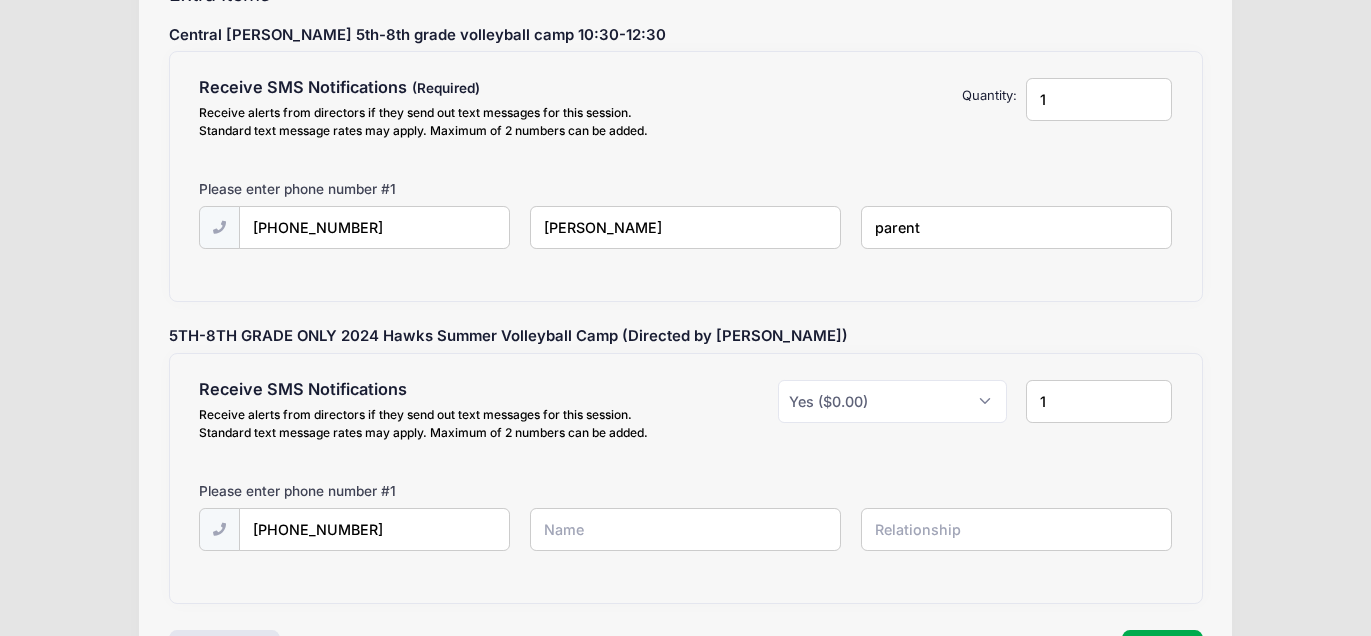 click at bounding box center [0, 0] 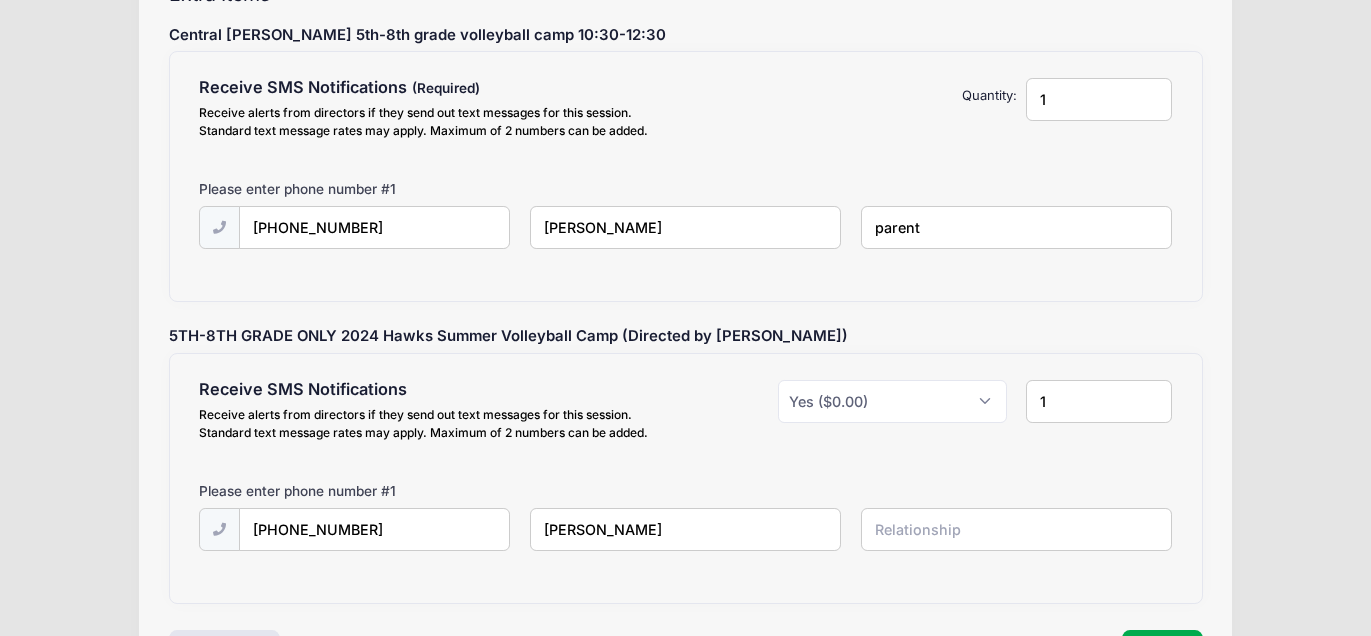 type on "Matt" 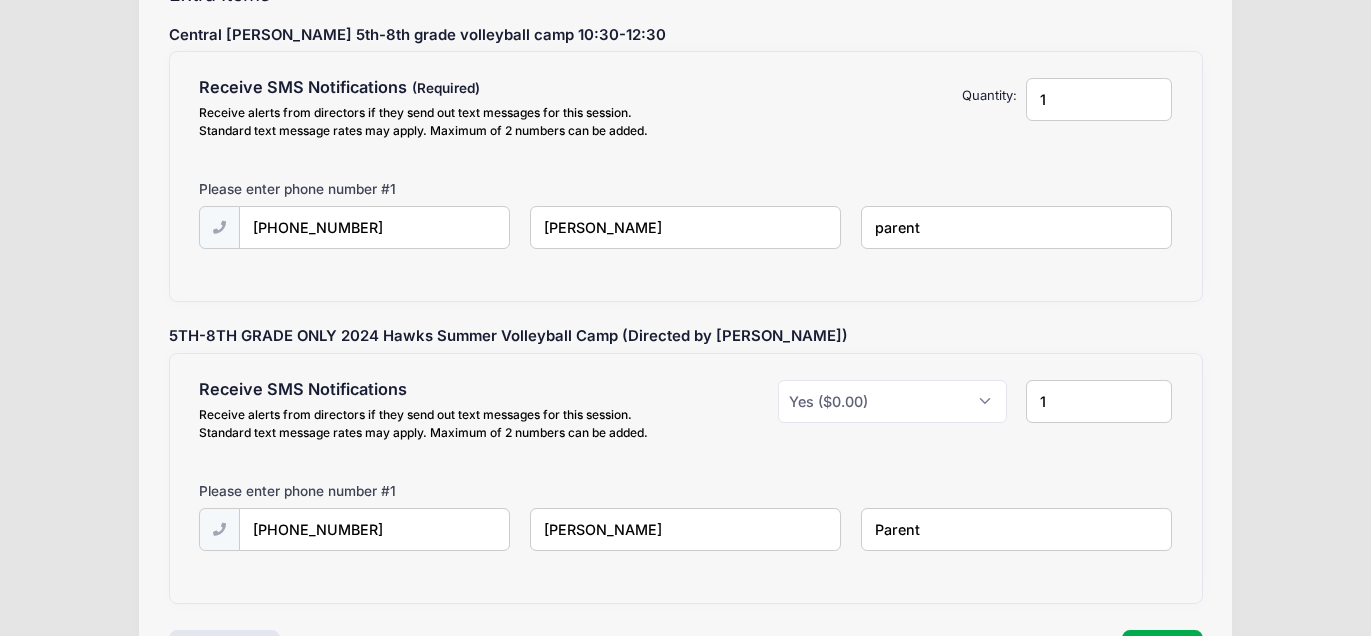 type on "Parent" 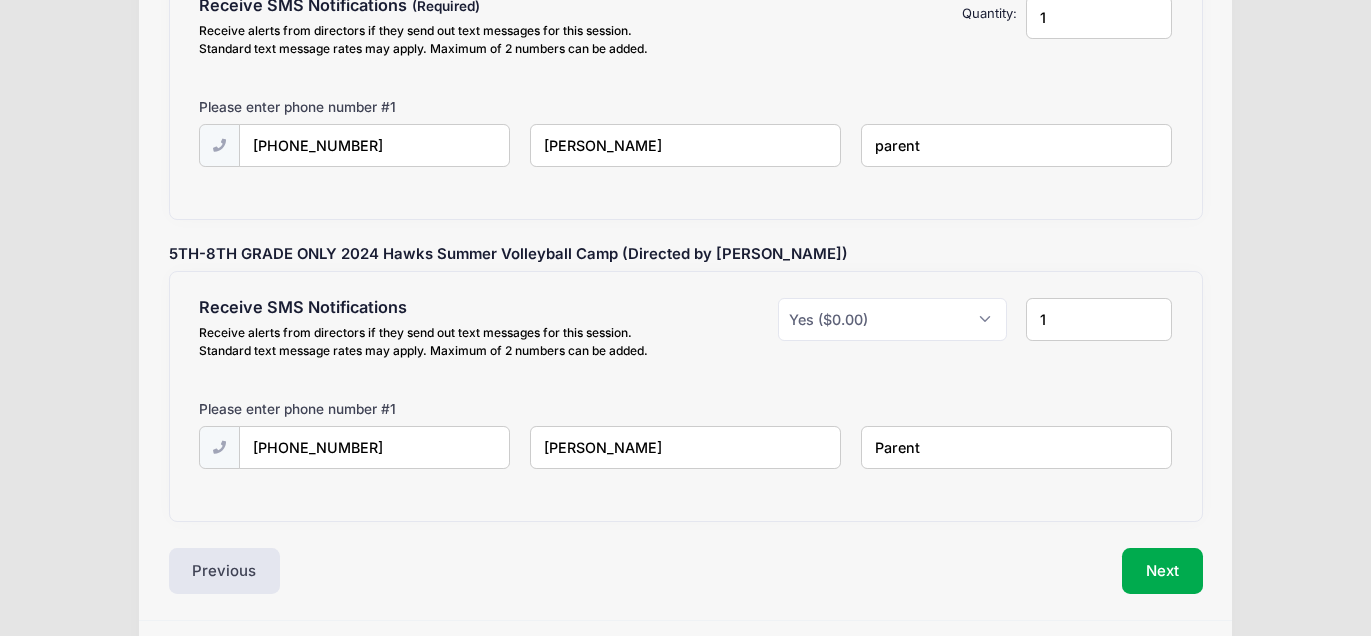 scroll, scrollTop: 297, scrollLeft: 0, axis: vertical 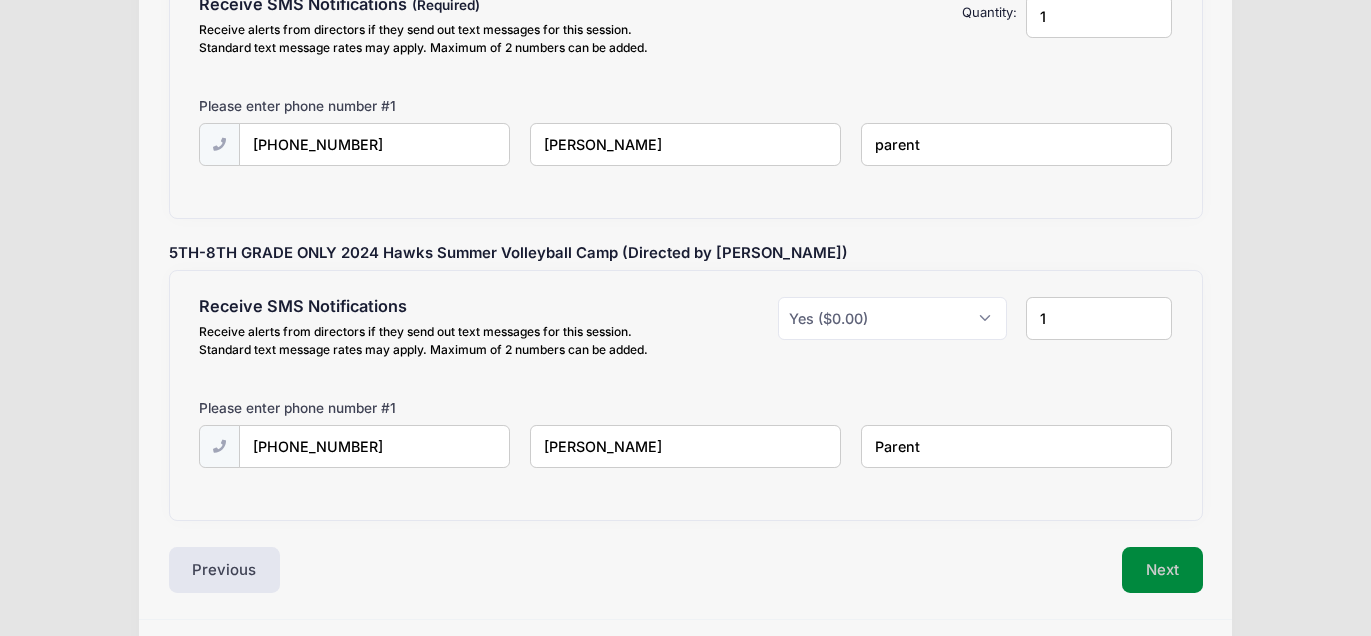 click on "Next" at bounding box center (1162, 570) 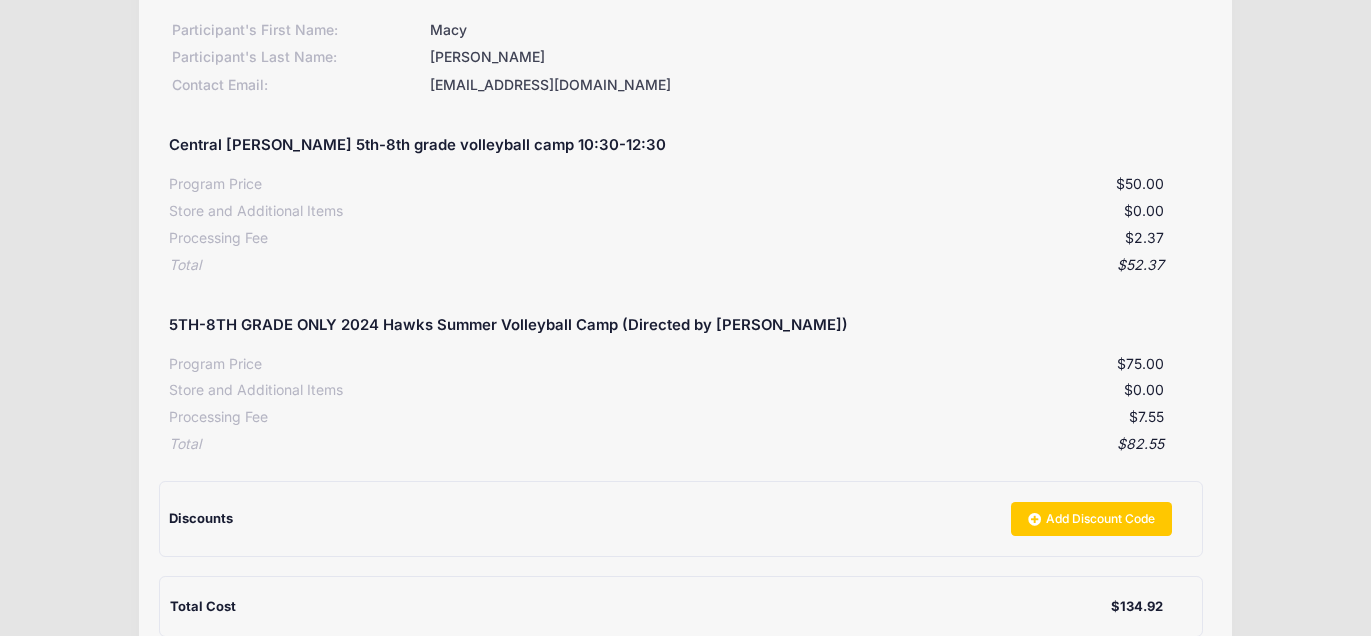 scroll, scrollTop: 484, scrollLeft: 0, axis: vertical 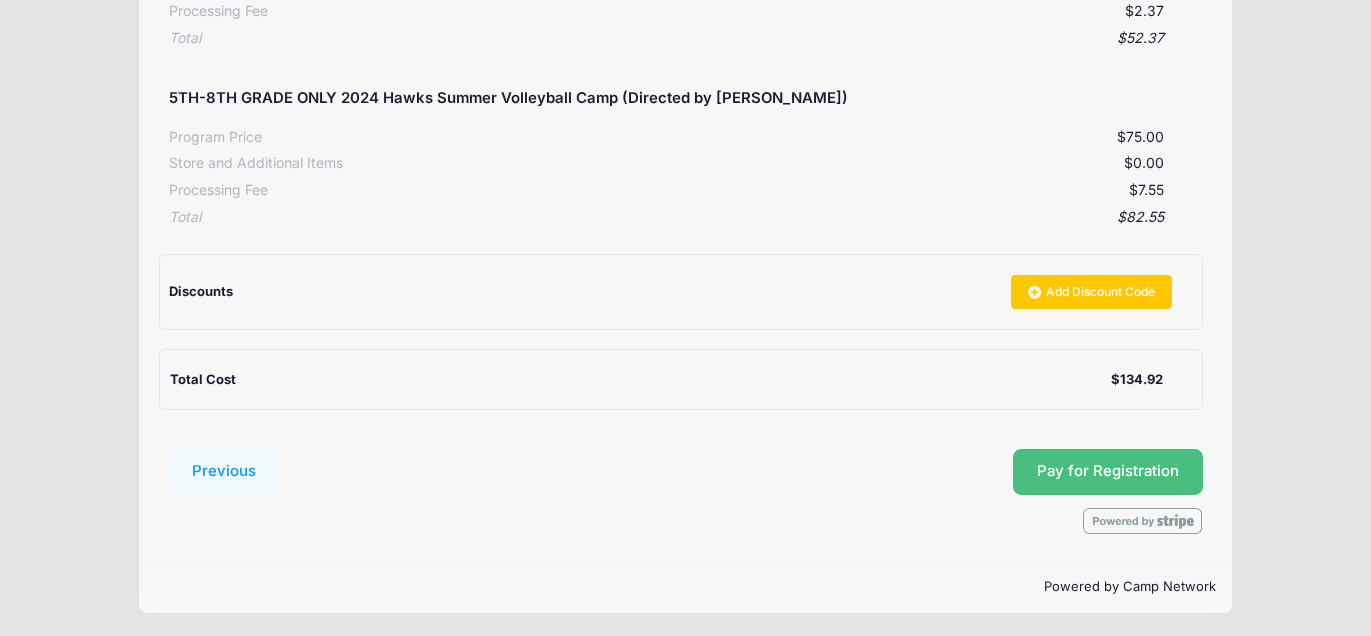 click on "Pay for Registration" at bounding box center (1108, 471) 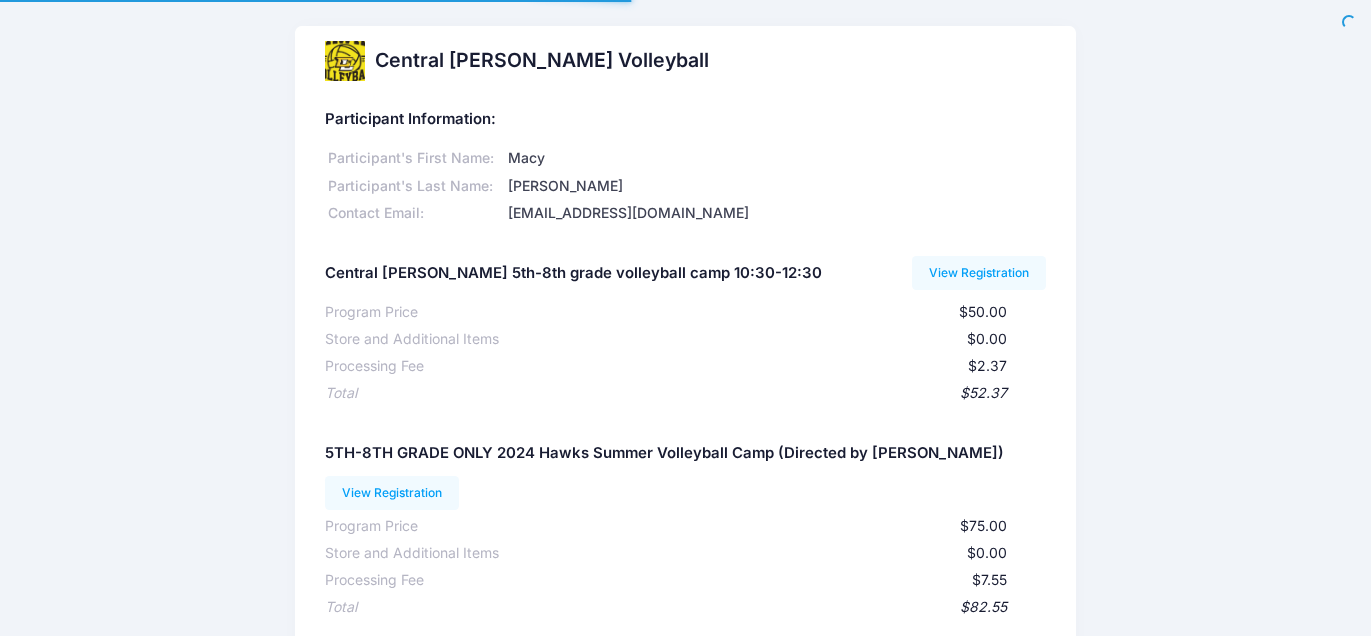 scroll, scrollTop: 0, scrollLeft: 0, axis: both 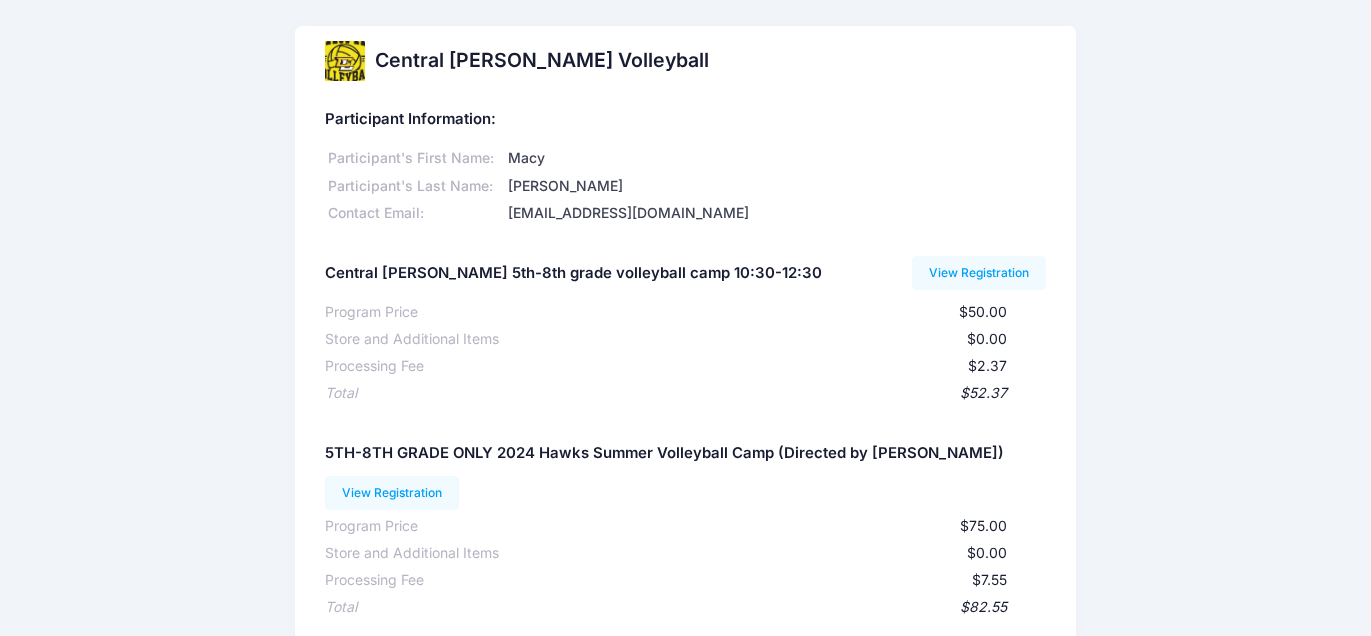 click on "Macy" at bounding box center [775, 158] 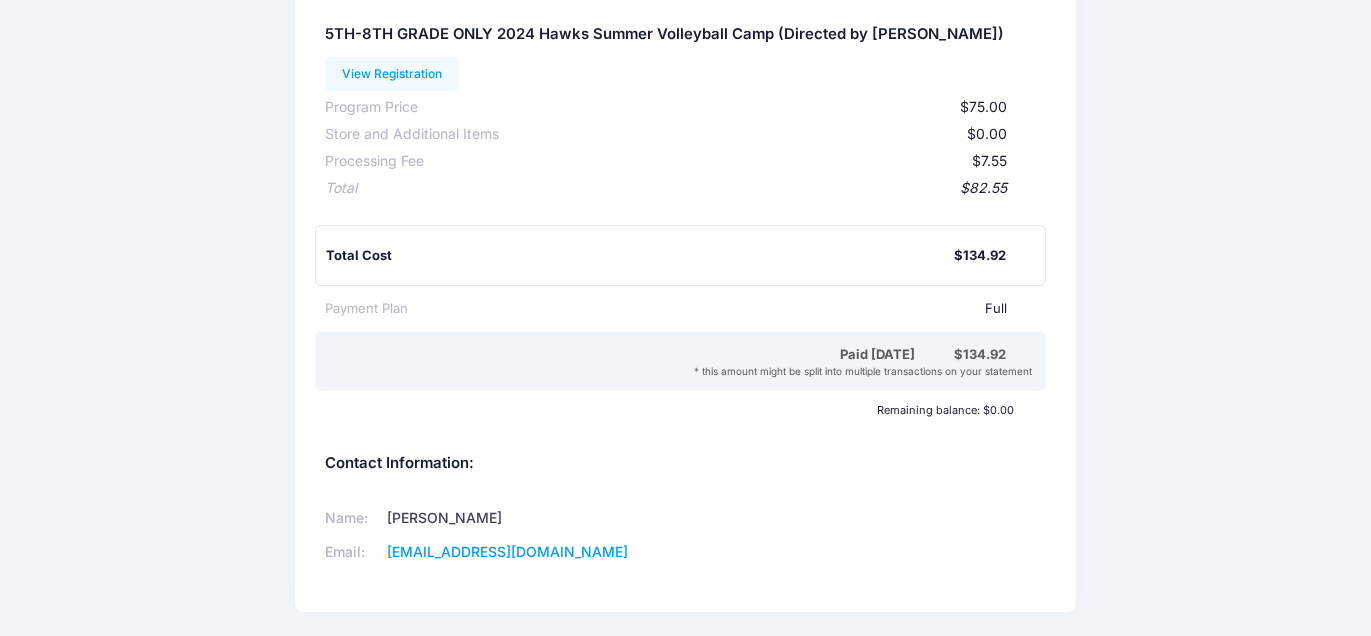 scroll, scrollTop: 0, scrollLeft: 0, axis: both 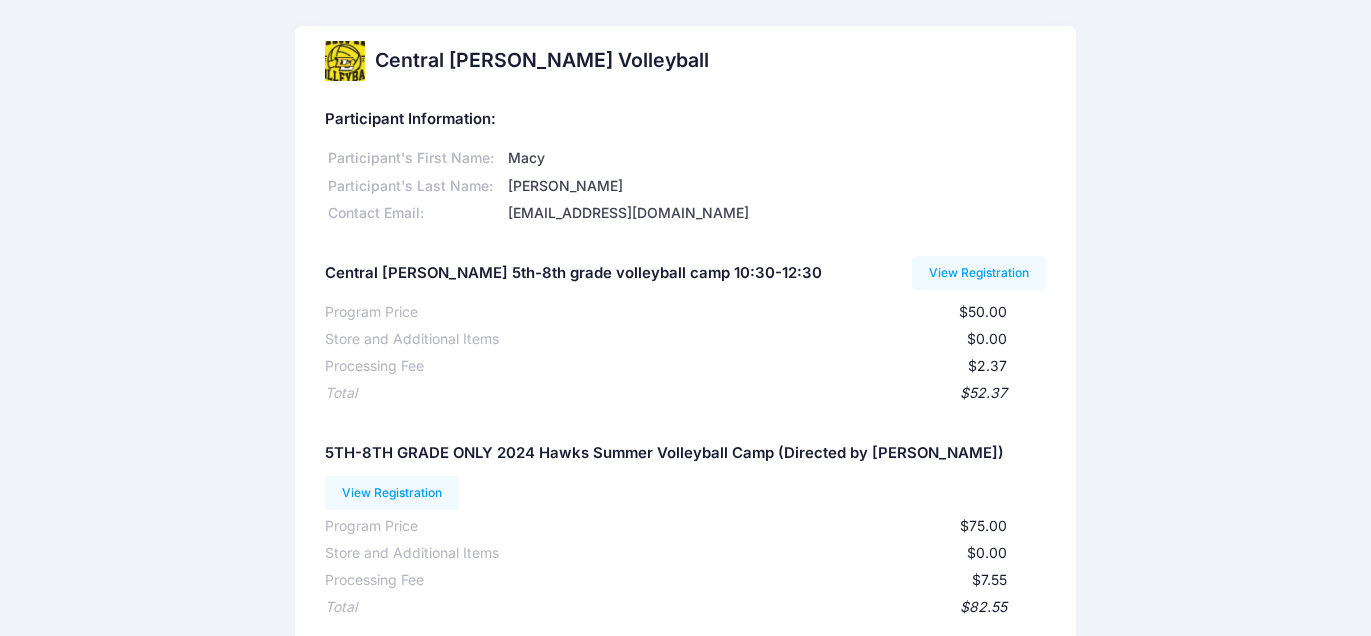 click on "Central Lee Volleyball
Participant Information:
Participant's First Name:
Macy
Participant's Last Name:
Mullins
Contact Email:
amullinsphr@gmail.com
Central Lee 5th-8th grade volleyball camp 10:30-12:30" at bounding box center (685, 541) 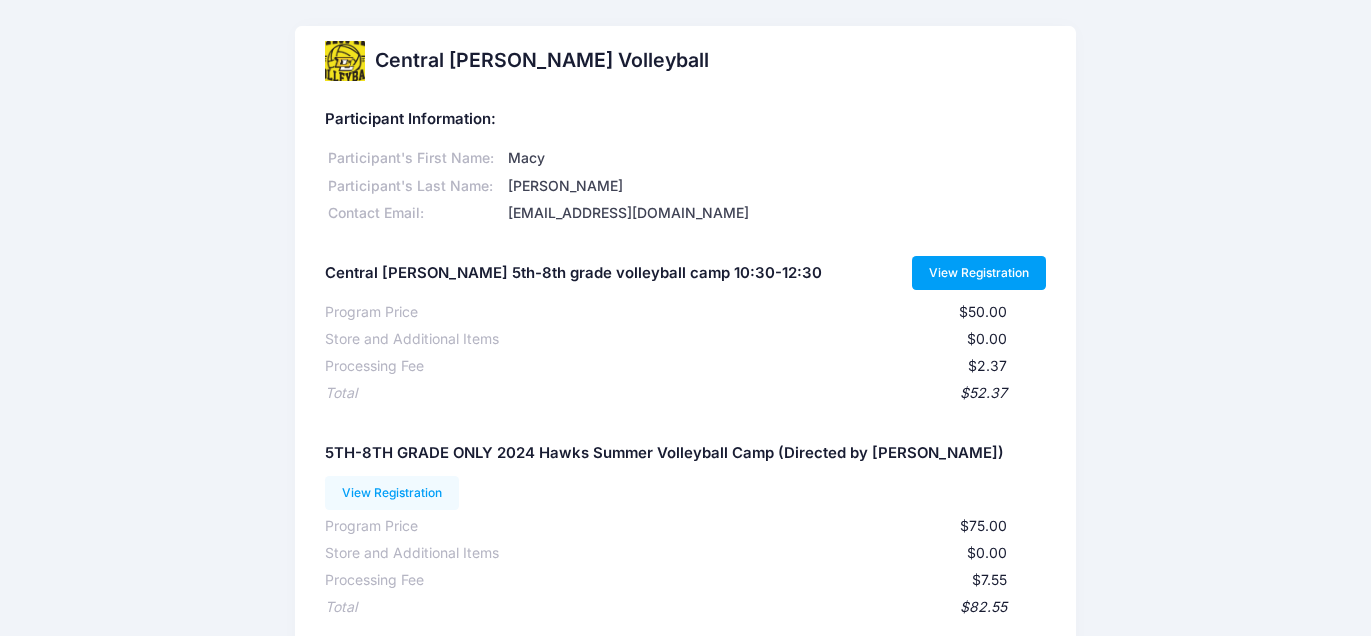 click on "View Registration" at bounding box center [979, 273] 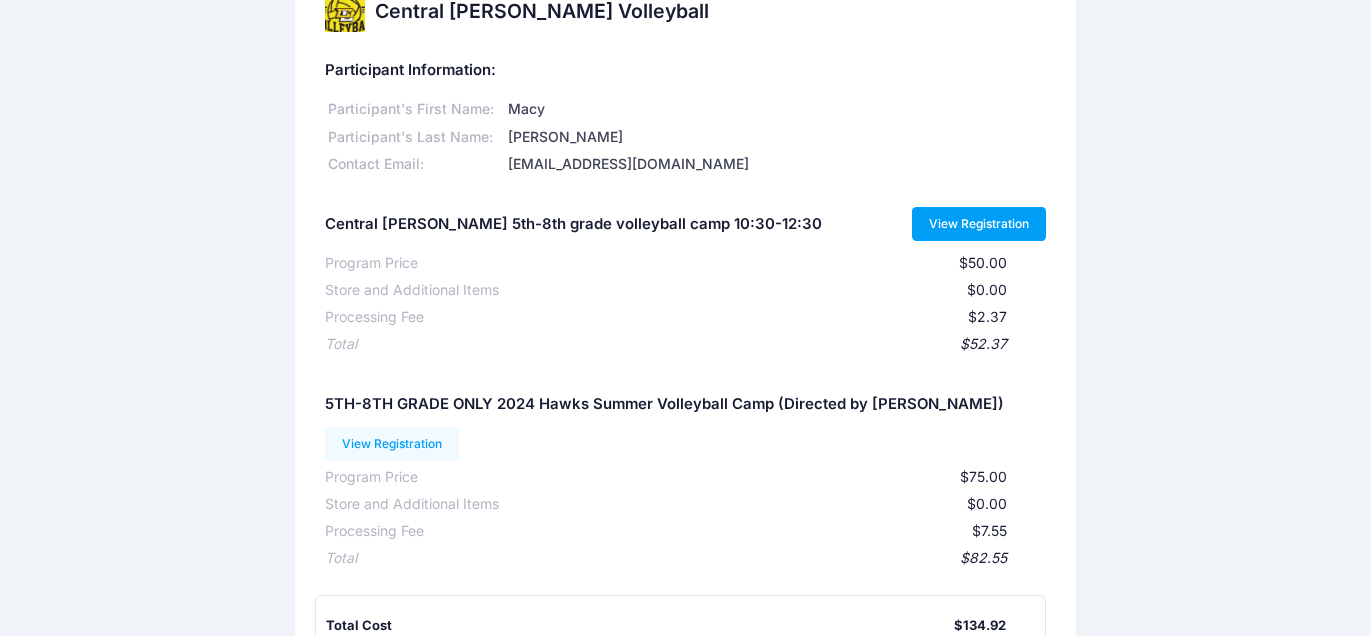 scroll, scrollTop: 50, scrollLeft: 0, axis: vertical 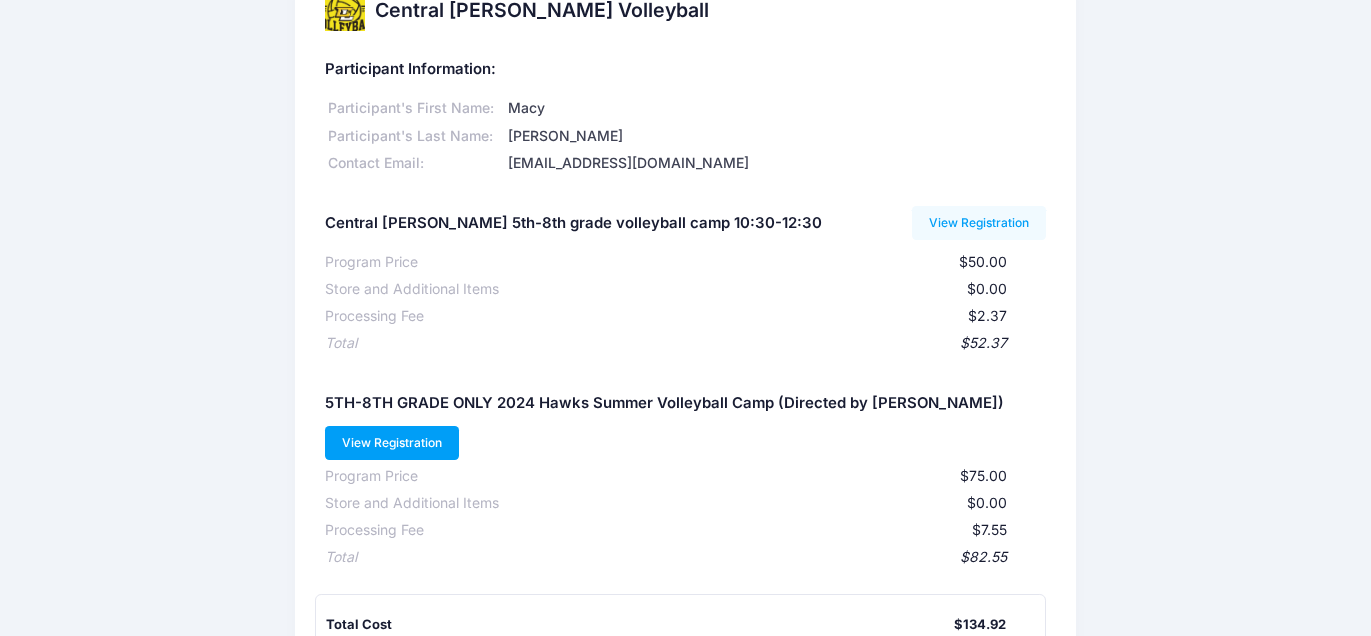 click on "View Registration" at bounding box center (392, 443) 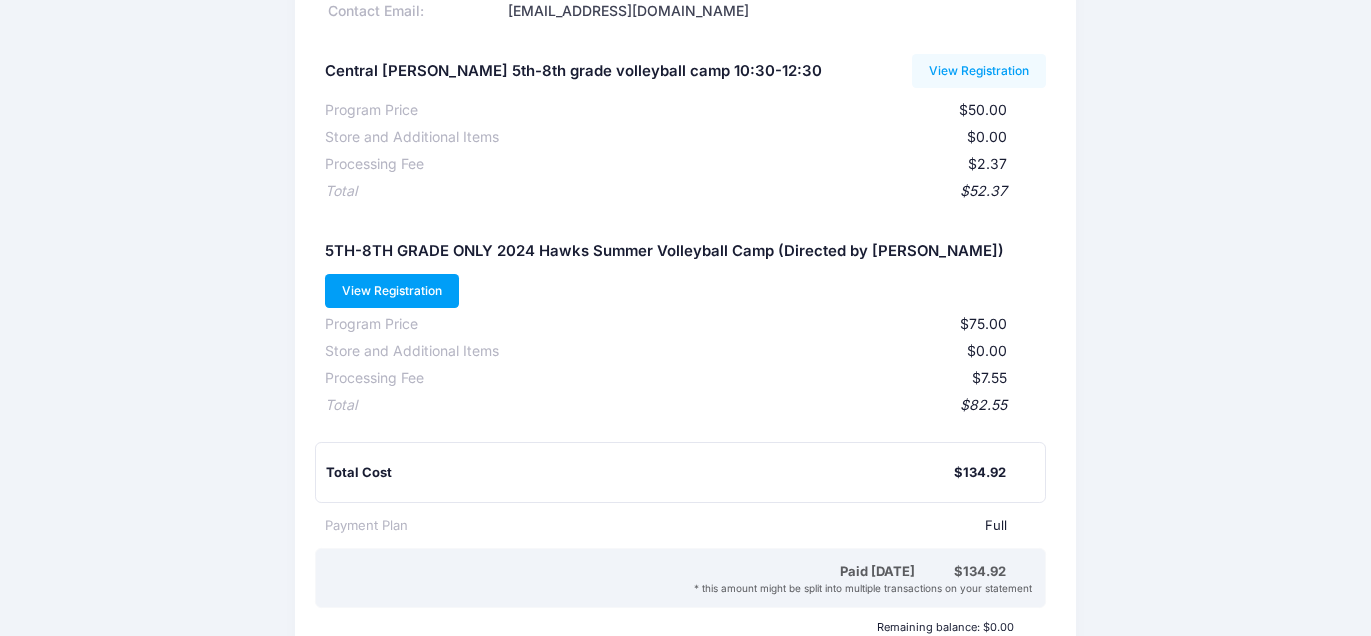 scroll, scrollTop: 0, scrollLeft: 0, axis: both 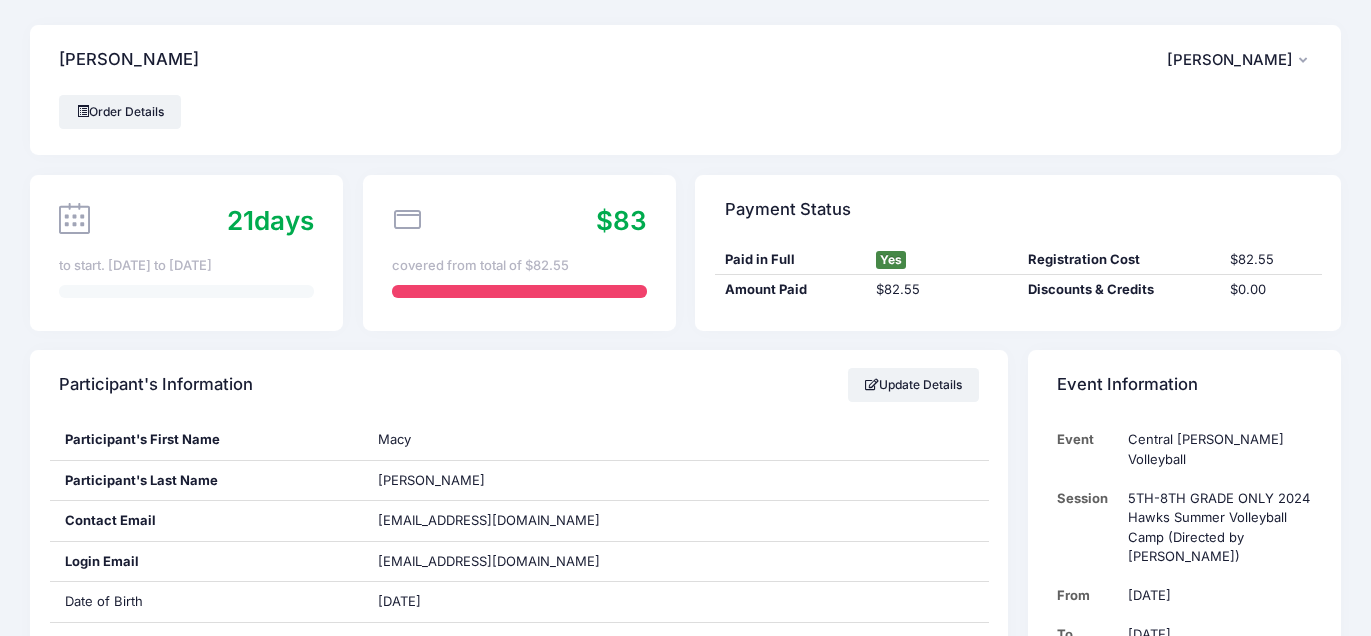 click at bounding box center [74, 218] 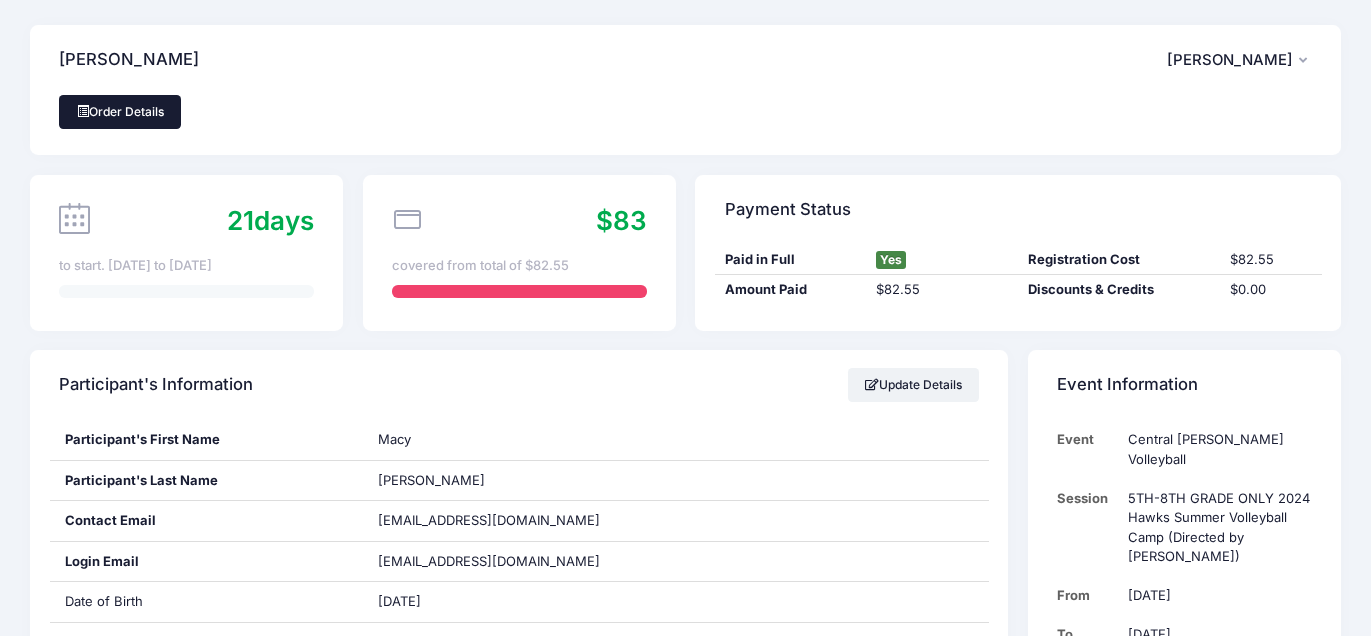 click on "Order Details" at bounding box center (120, 112) 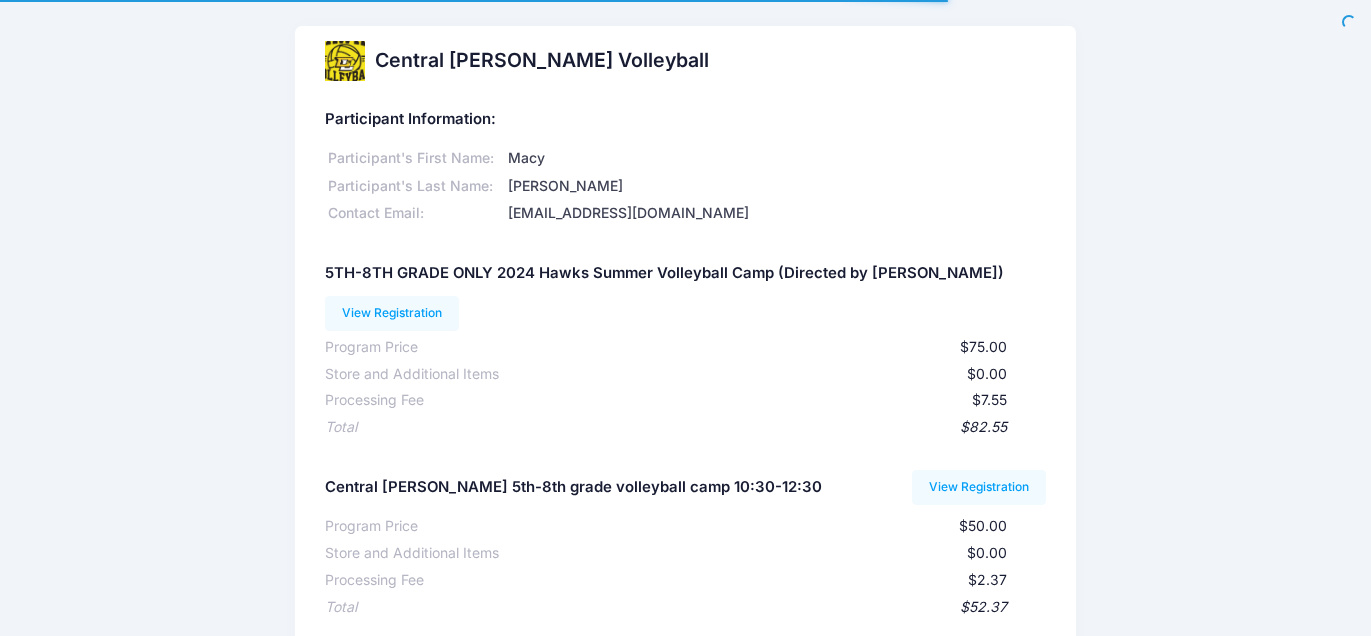 scroll, scrollTop: 0, scrollLeft: 0, axis: both 